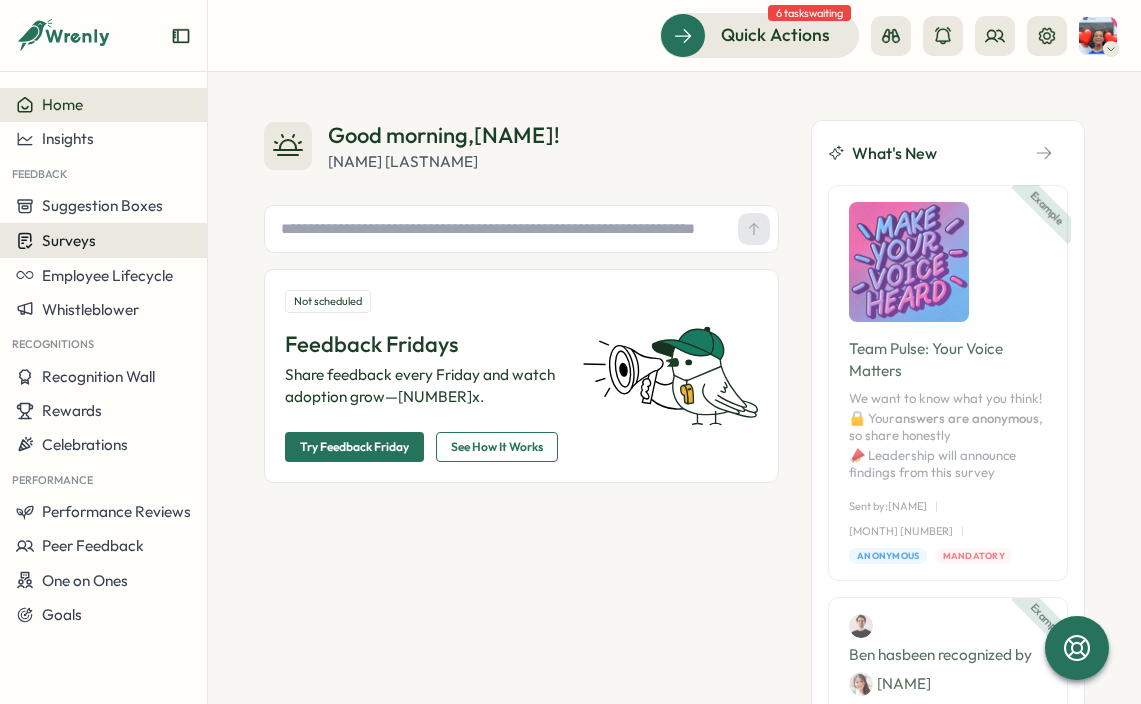 scroll, scrollTop: 0, scrollLeft: 0, axis: both 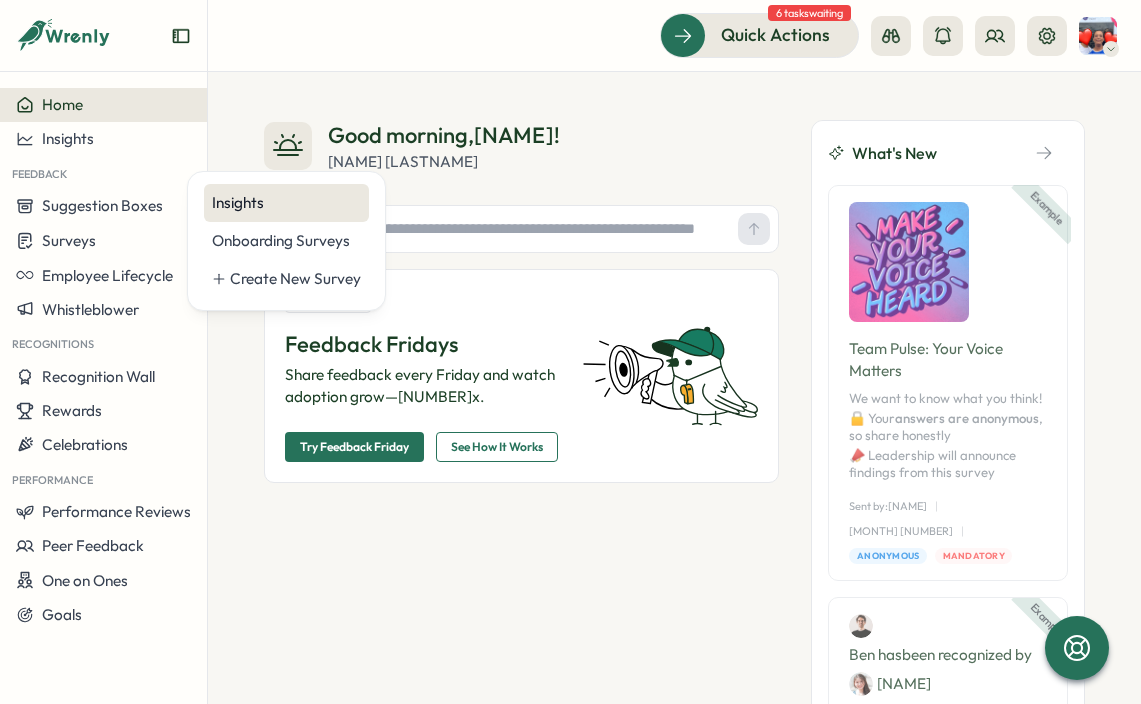 click on "Insights" at bounding box center [286, 203] 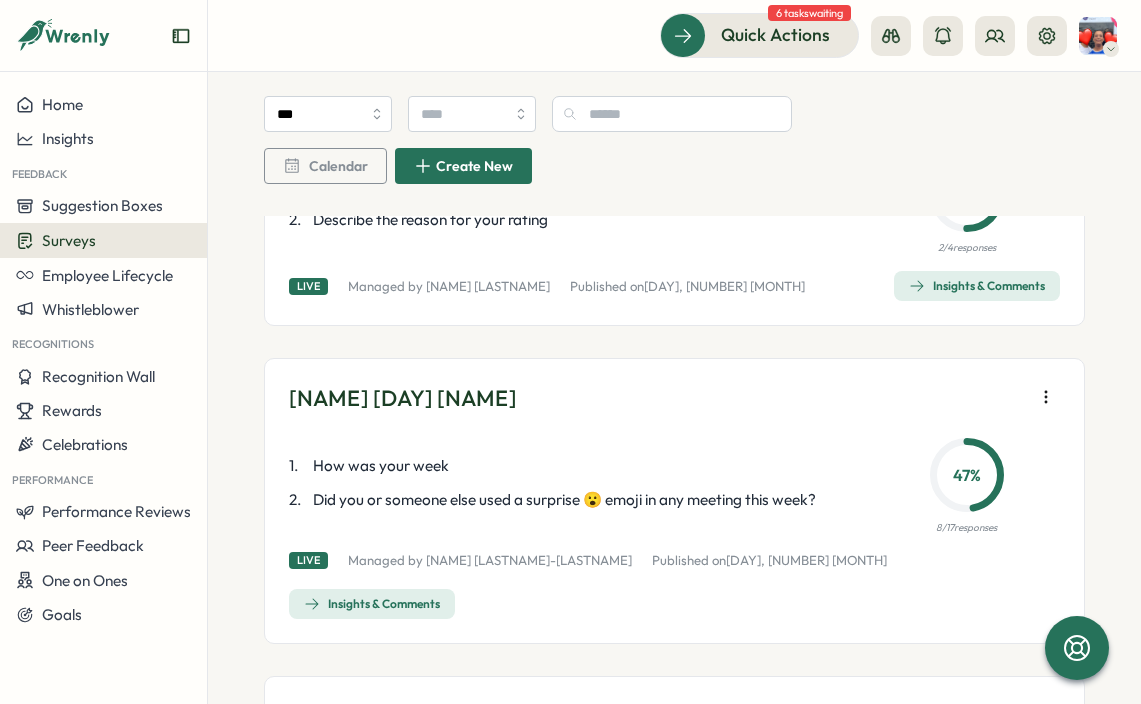 scroll, scrollTop: 995, scrollLeft: 0, axis: vertical 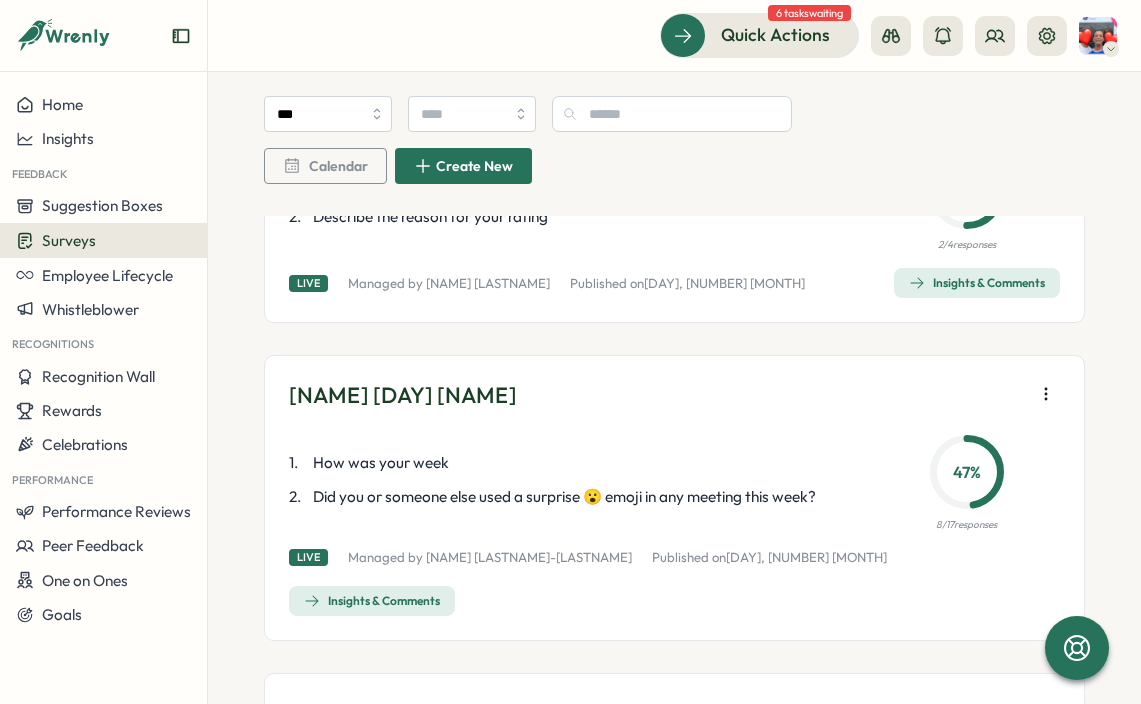 click on "Insights & Comments" at bounding box center [372, 601] 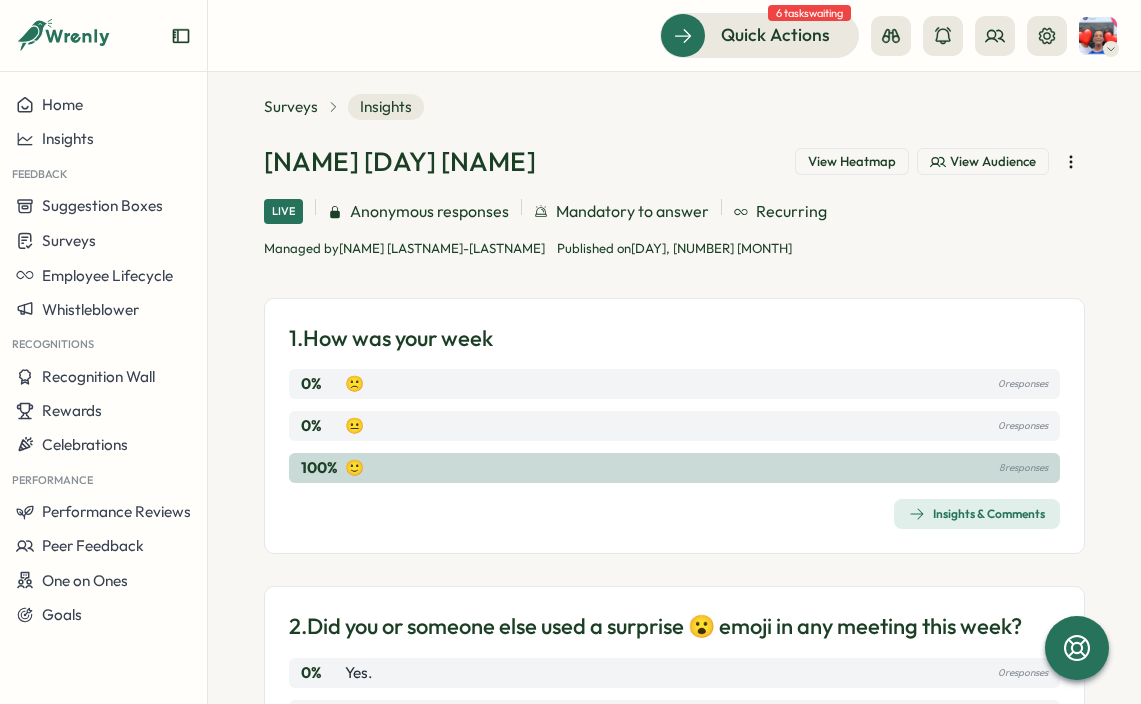 scroll, scrollTop: 35, scrollLeft: 0, axis: vertical 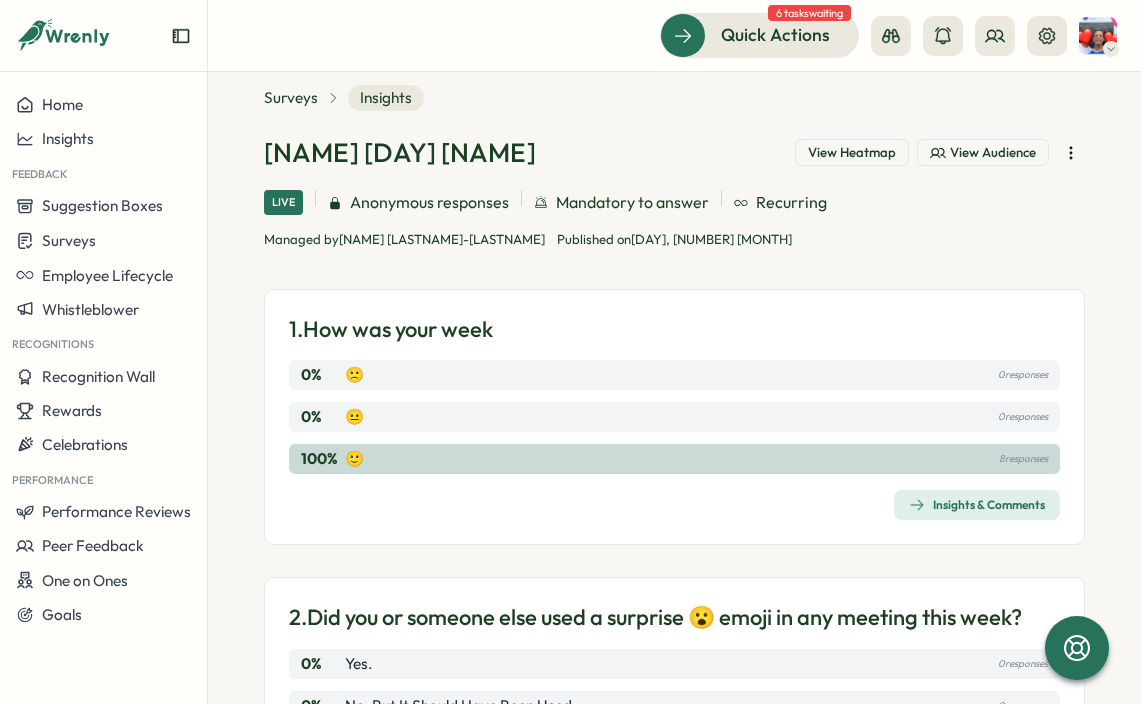 click on "Insights & Comments" at bounding box center [977, 505] 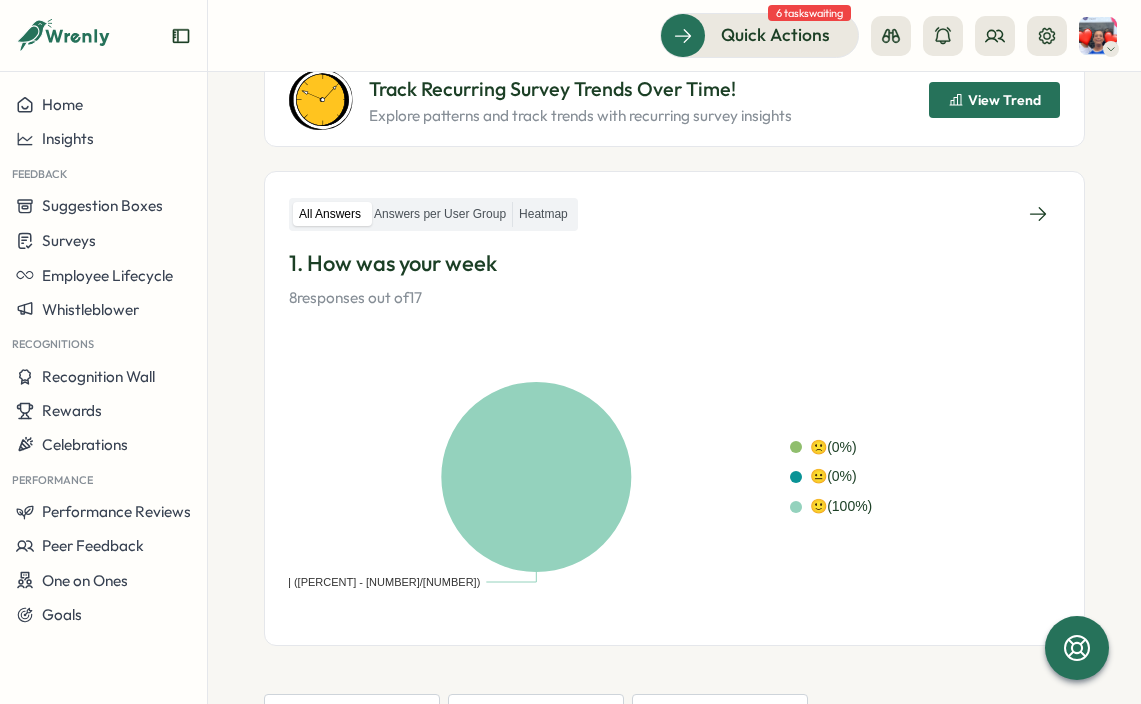 scroll, scrollTop: 258, scrollLeft: 0, axis: vertical 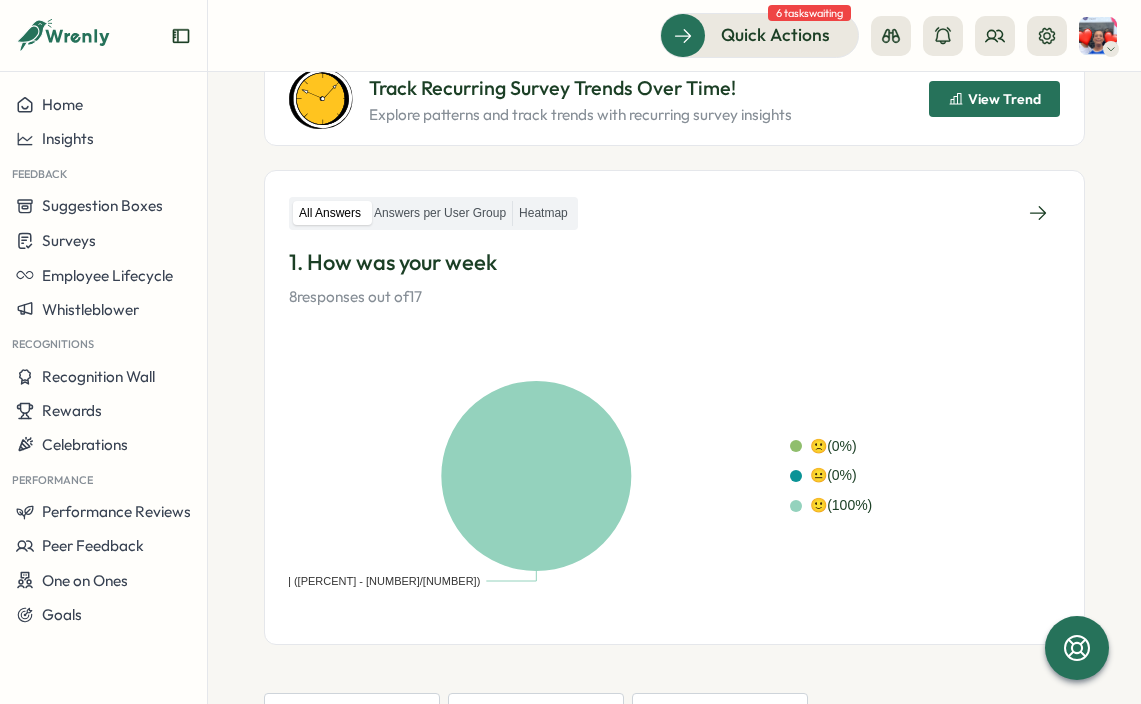 click on "View Trend" at bounding box center (1004, 99) 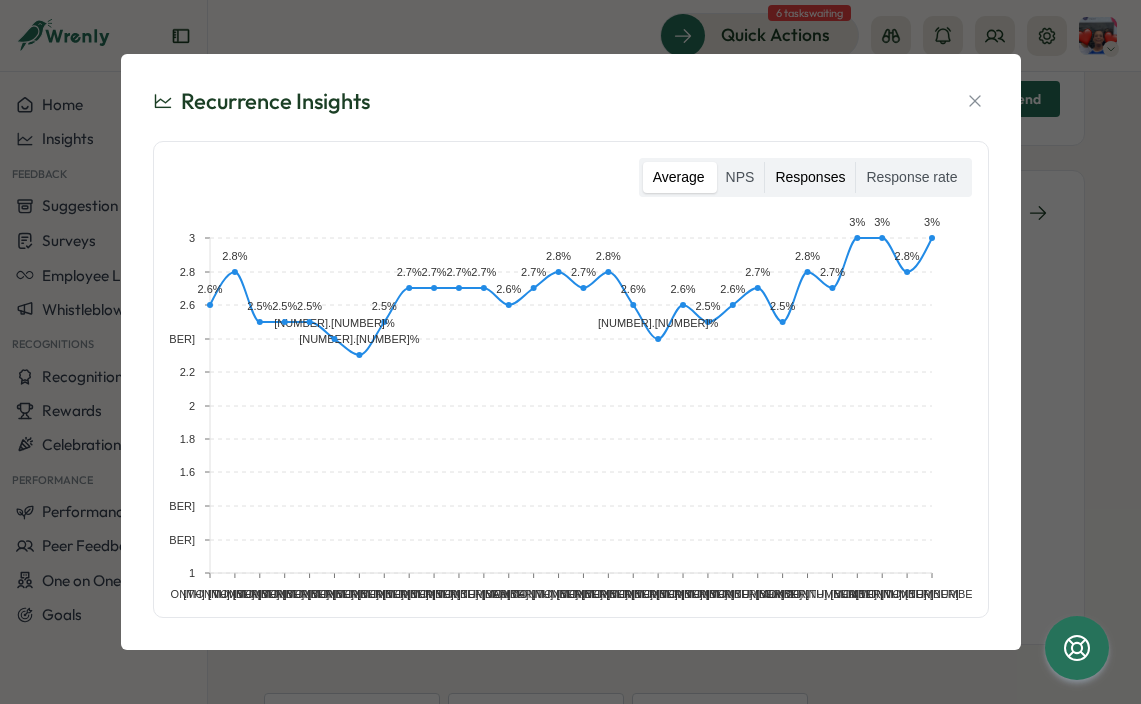 click on "Responses" at bounding box center [810, 178] 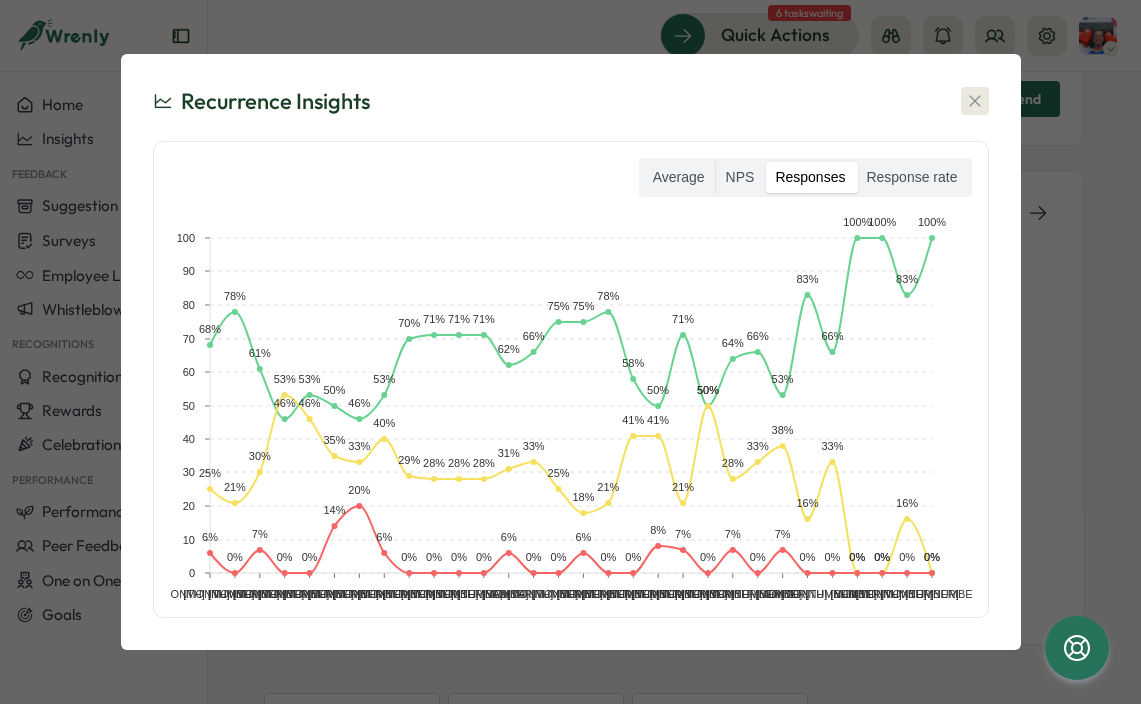 click 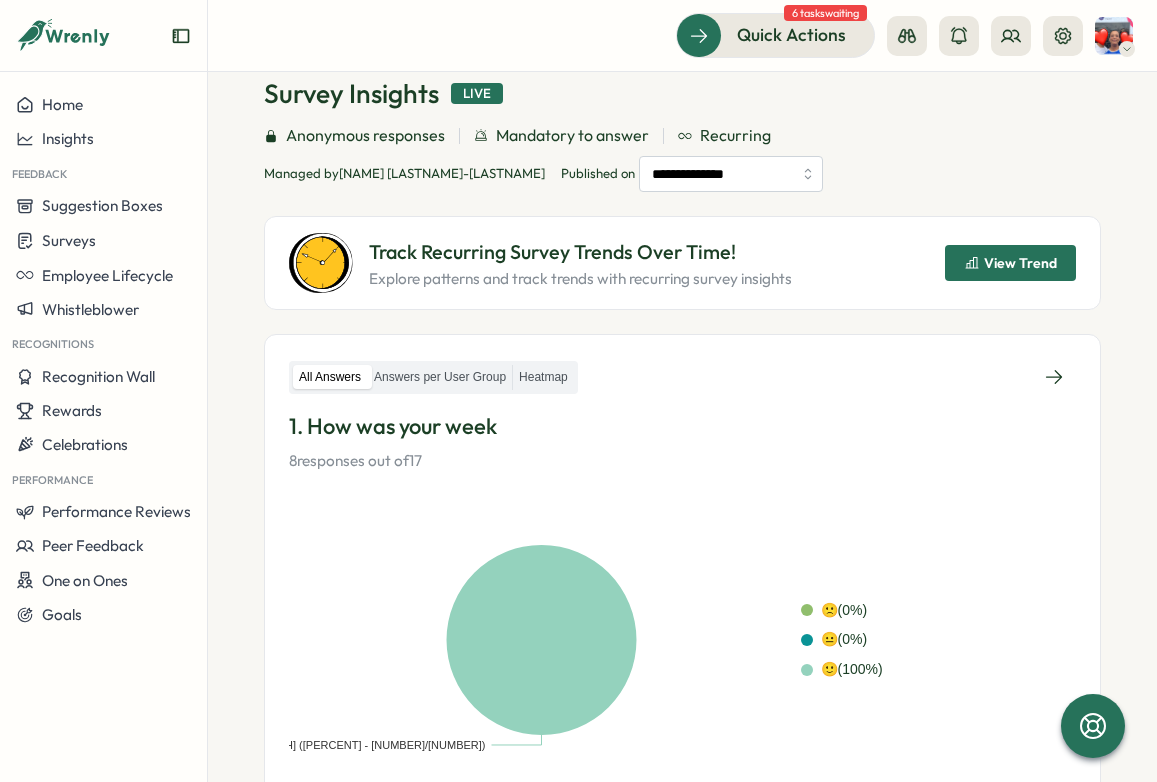 scroll, scrollTop: 93, scrollLeft: 0, axis: vertical 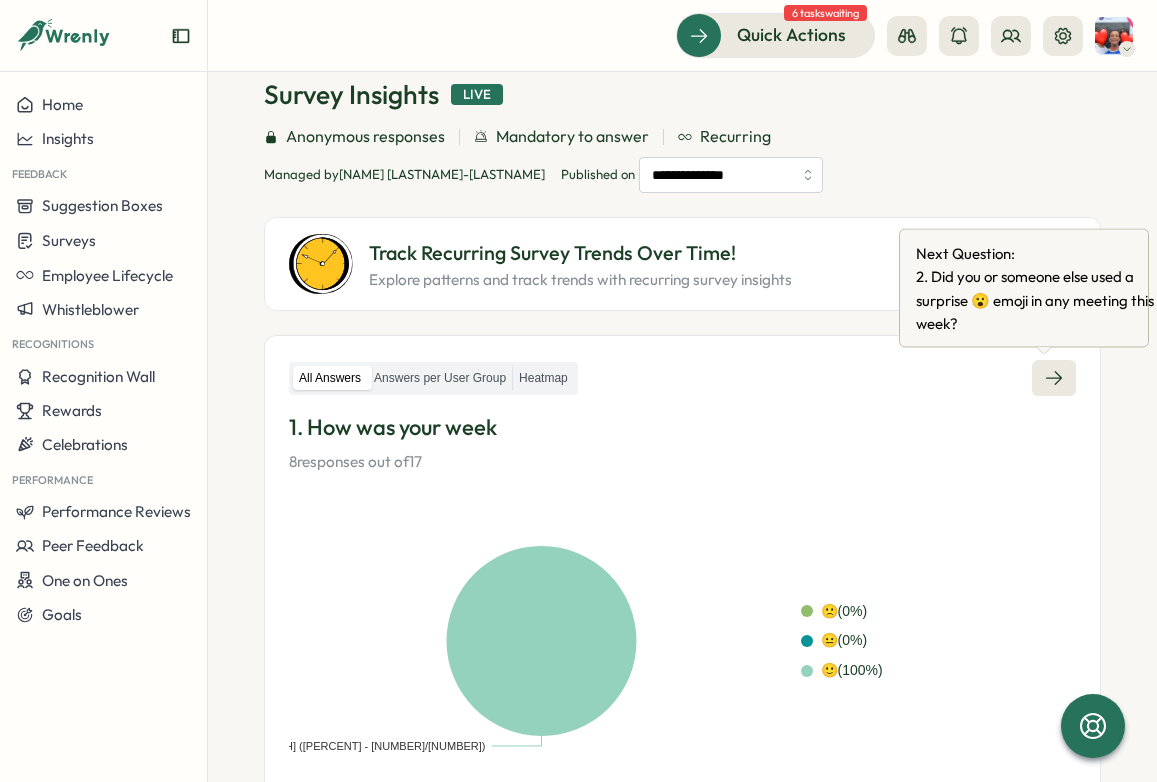 click 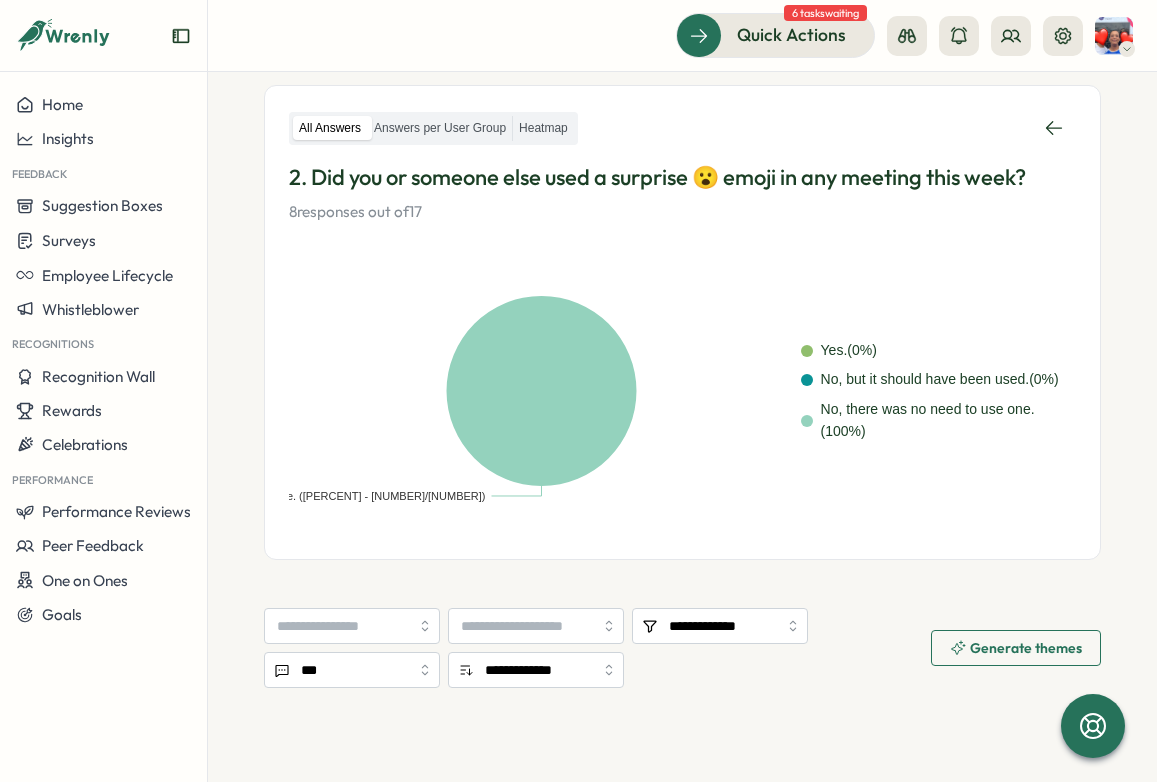 scroll, scrollTop: 253, scrollLeft: 0, axis: vertical 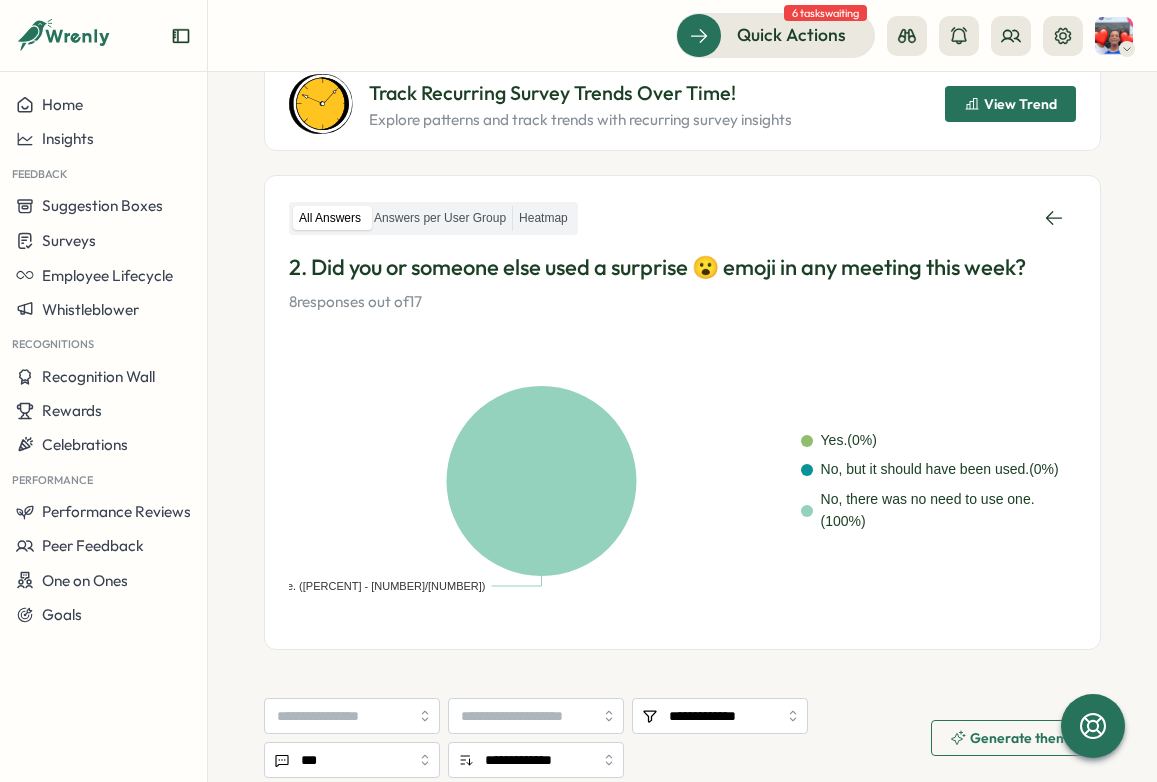 click on "View Trend" at bounding box center [1020, 104] 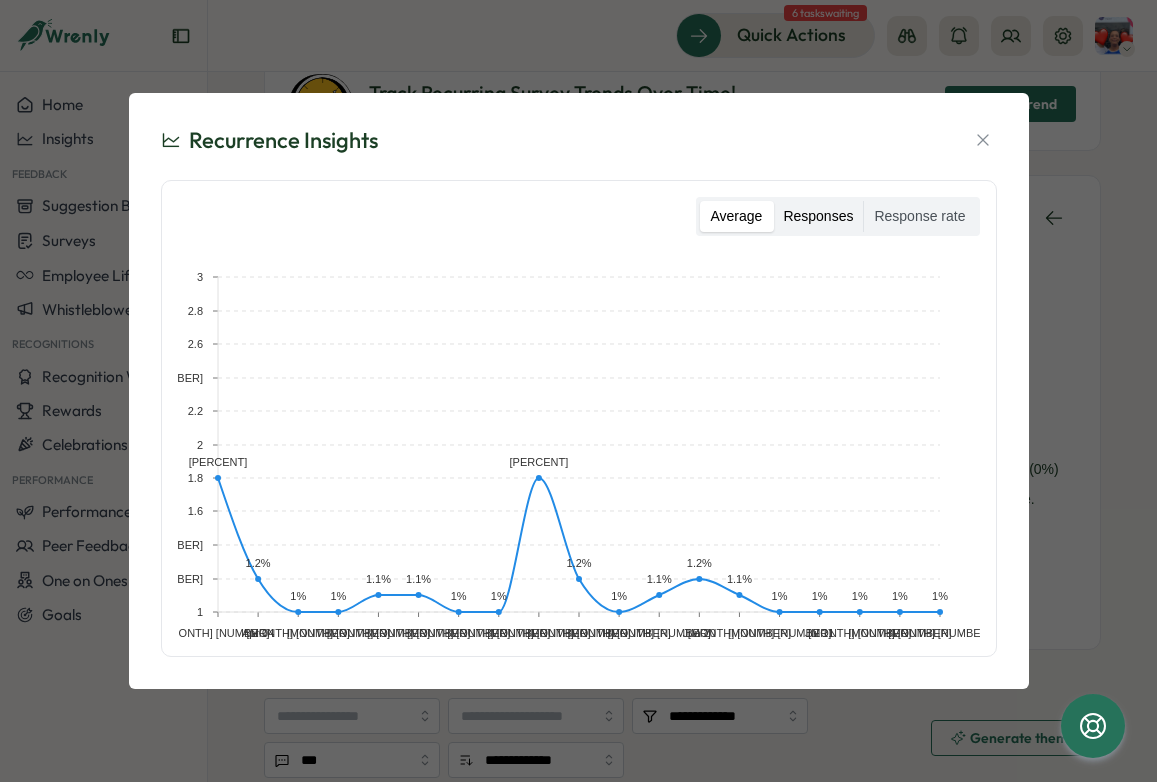 click on "Responses" at bounding box center [818, 217] 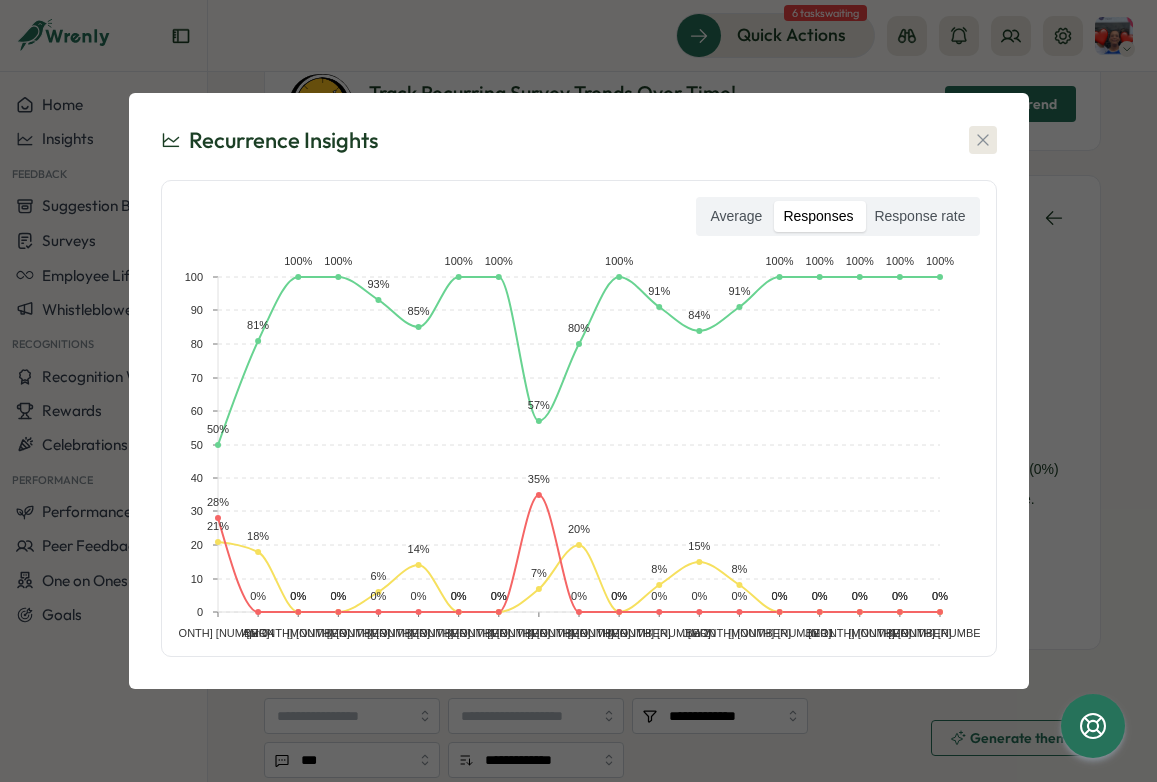 click 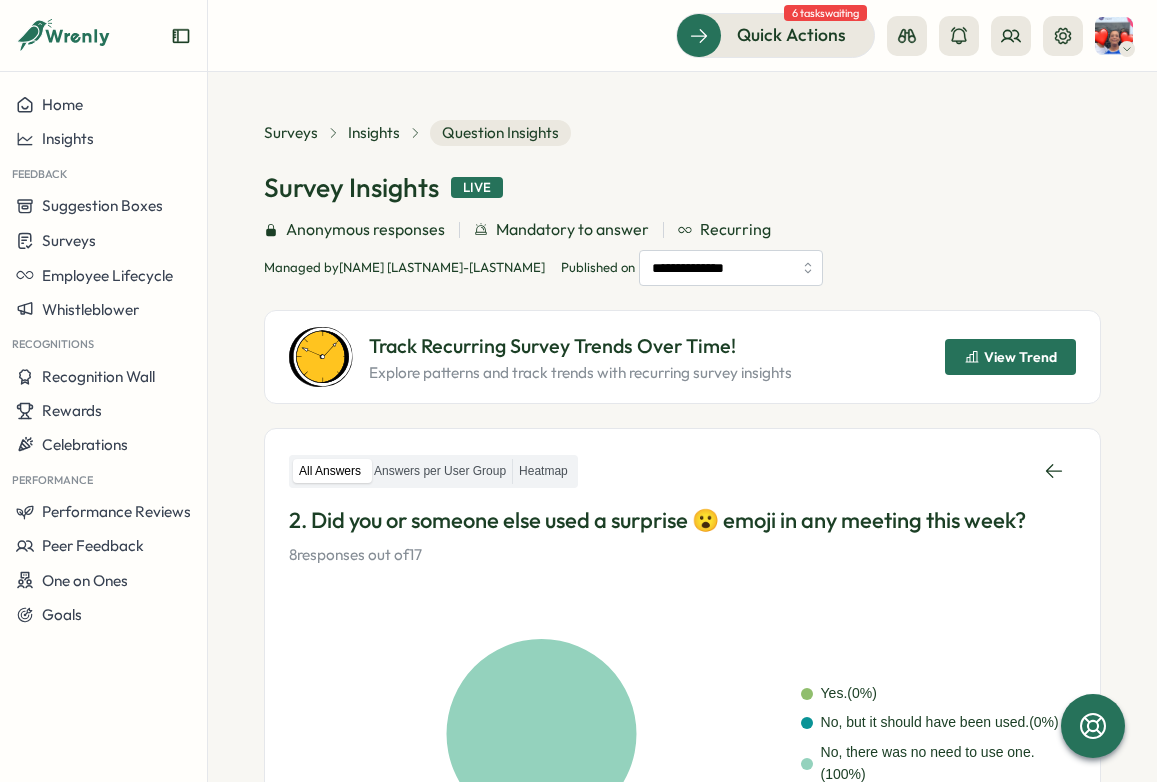scroll, scrollTop: 0, scrollLeft: 0, axis: both 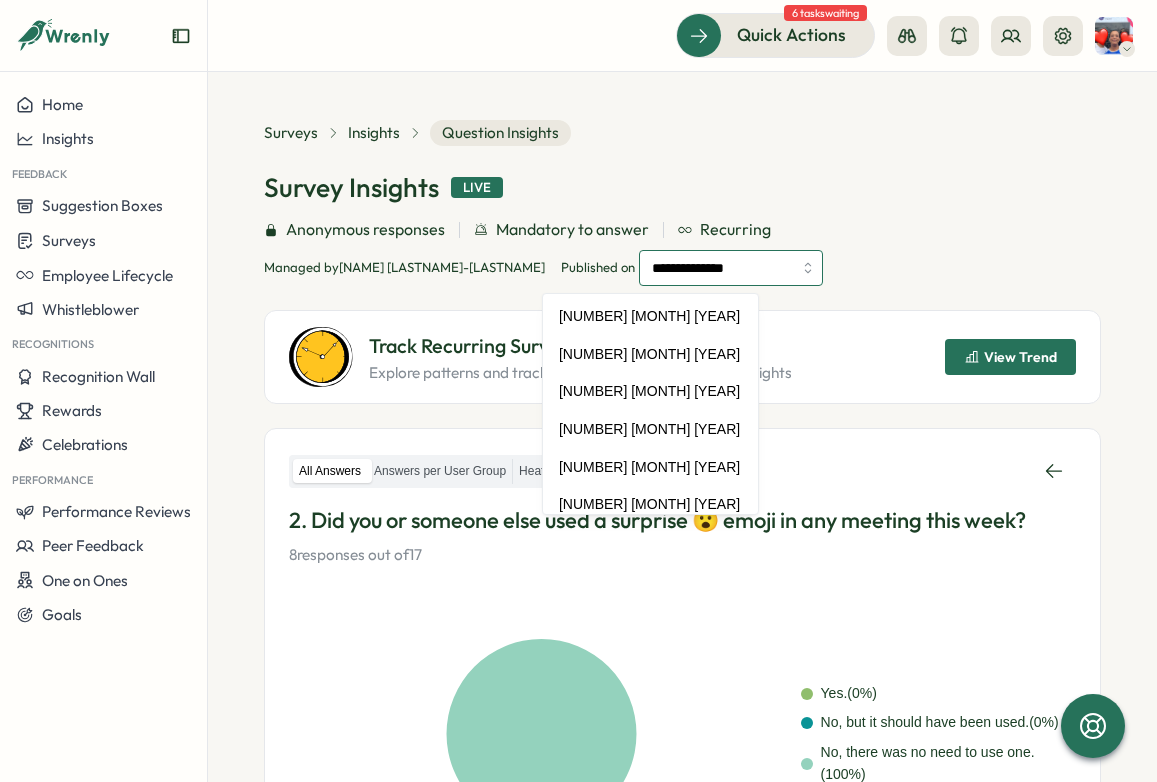 click on "**********" at bounding box center (731, 268) 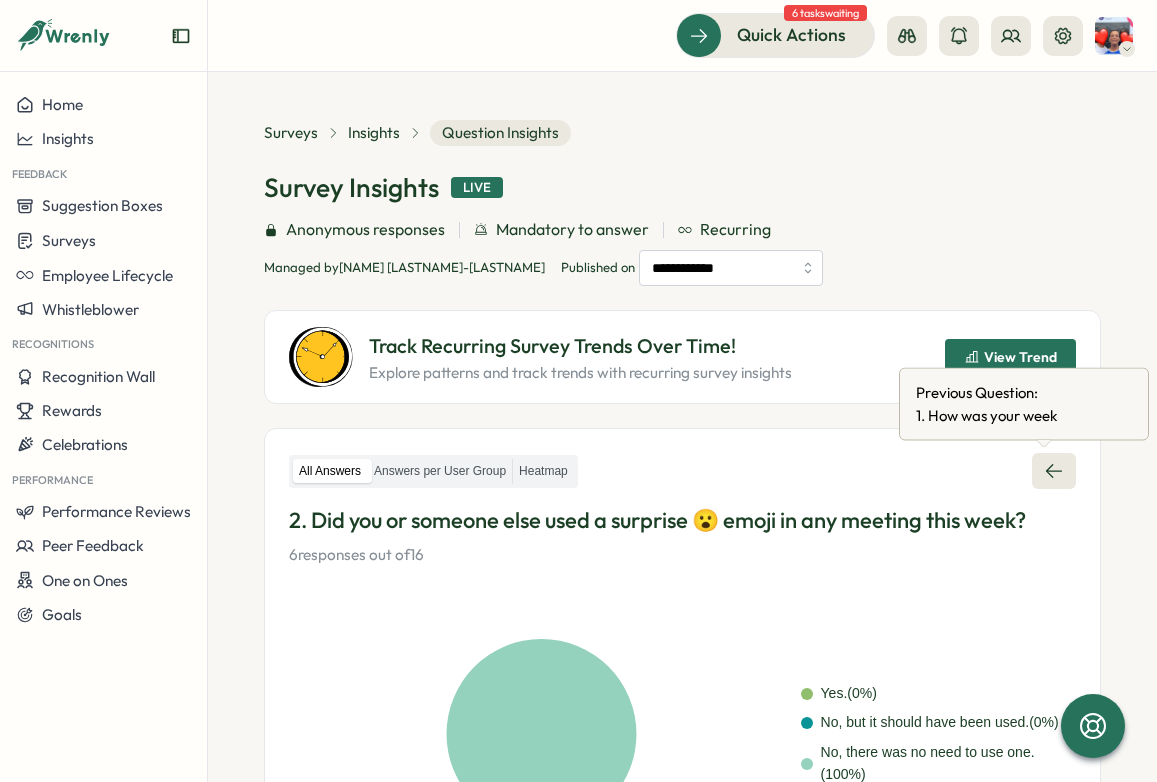 click 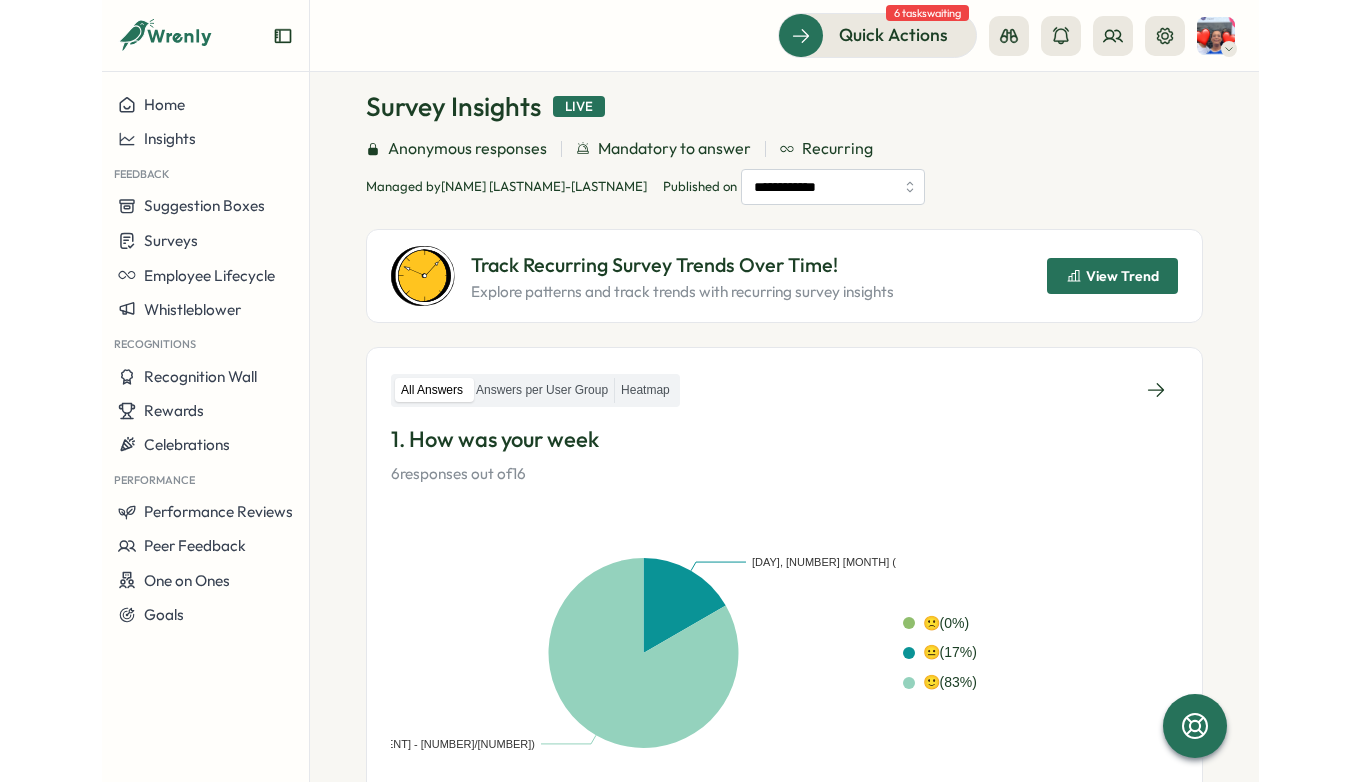 scroll, scrollTop: 79, scrollLeft: 0, axis: vertical 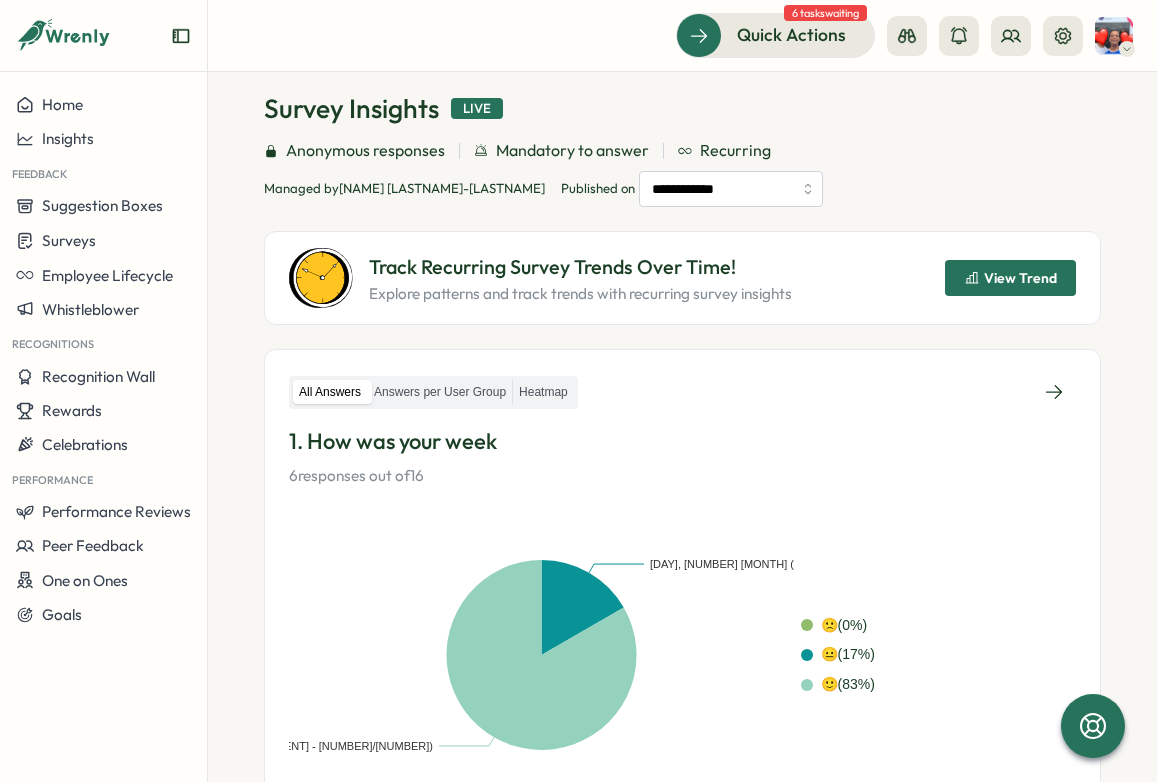 click on "View Trend" at bounding box center [1020, 278] 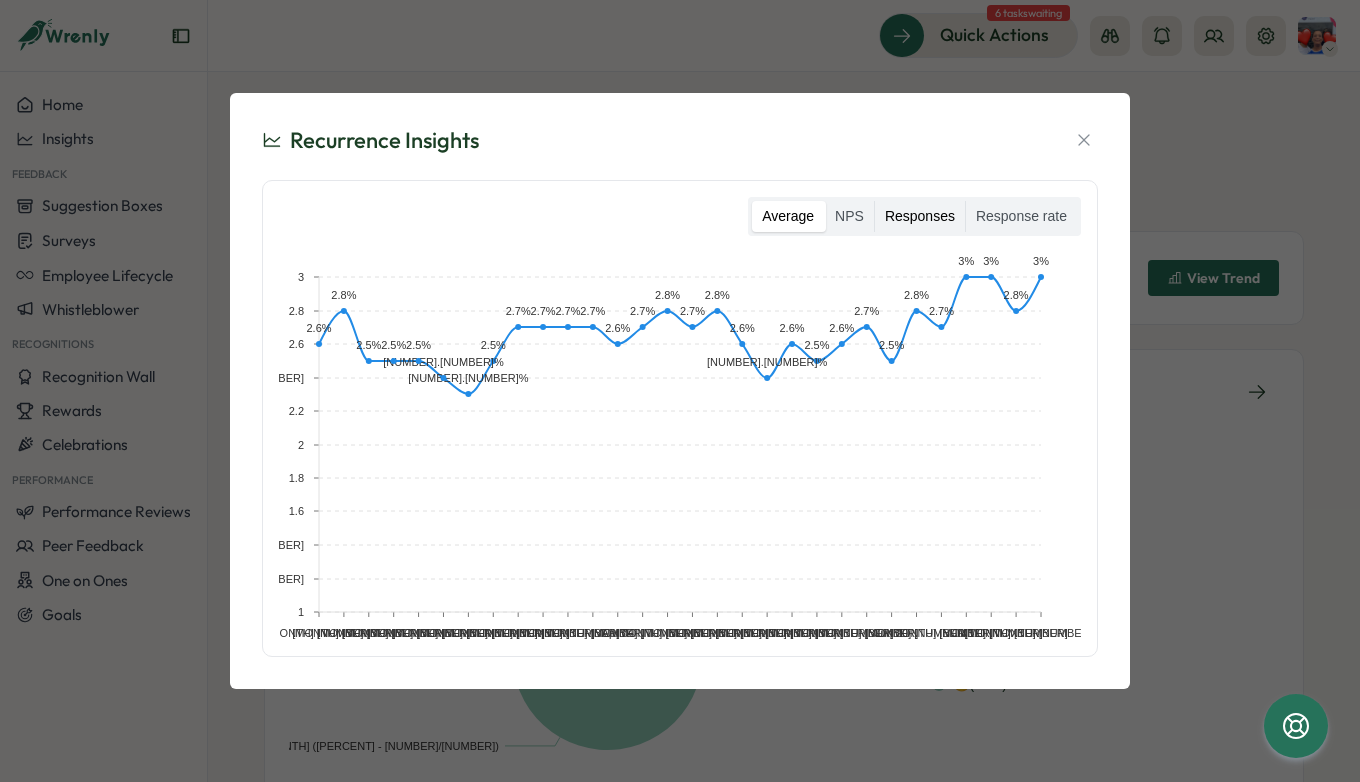 click on "Responses" at bounding box center [920, 217] 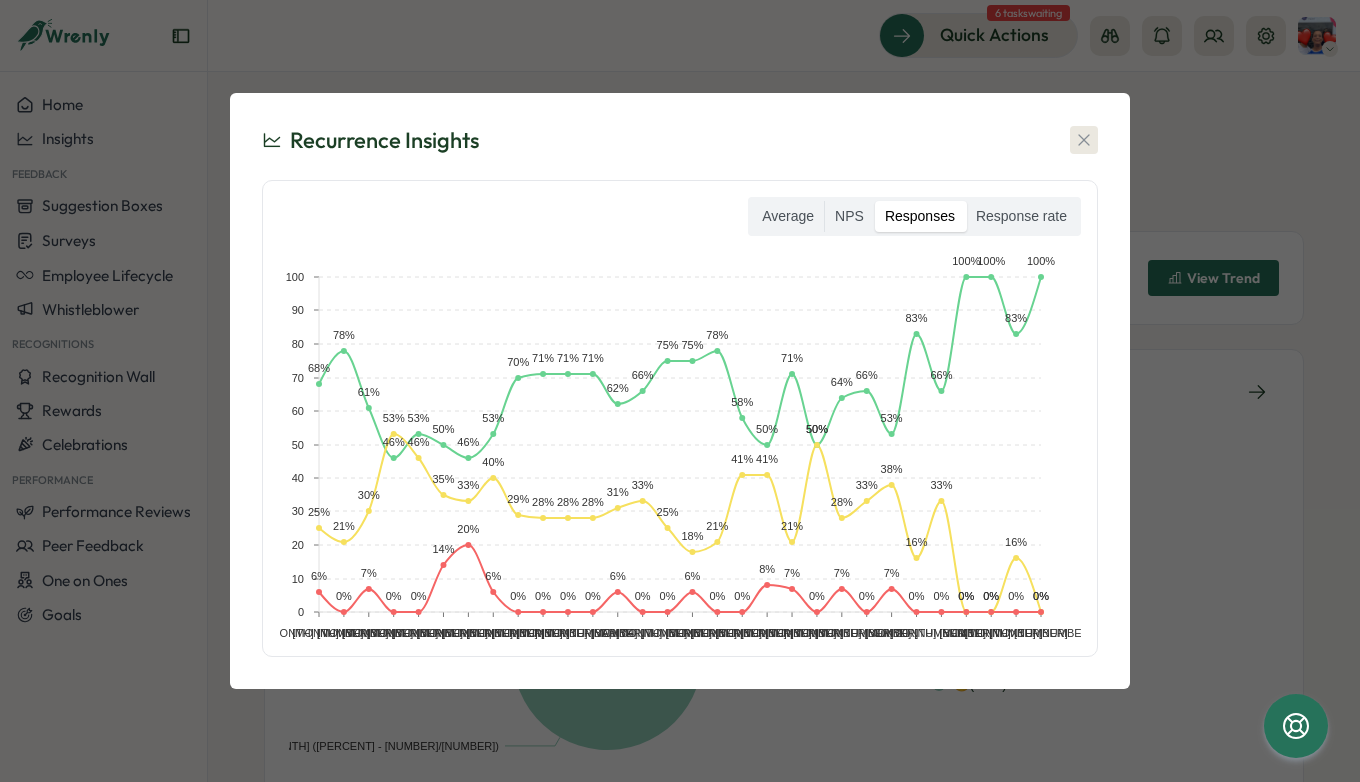 click 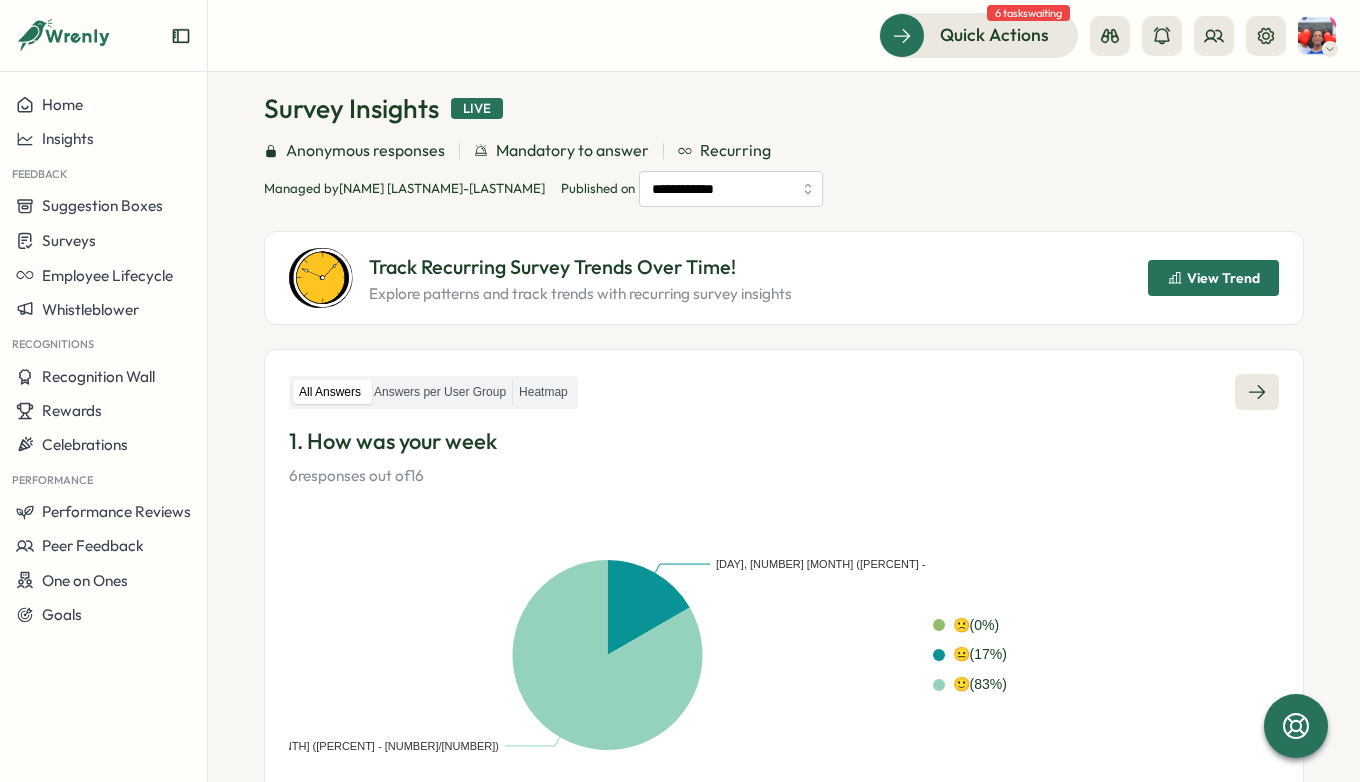 click 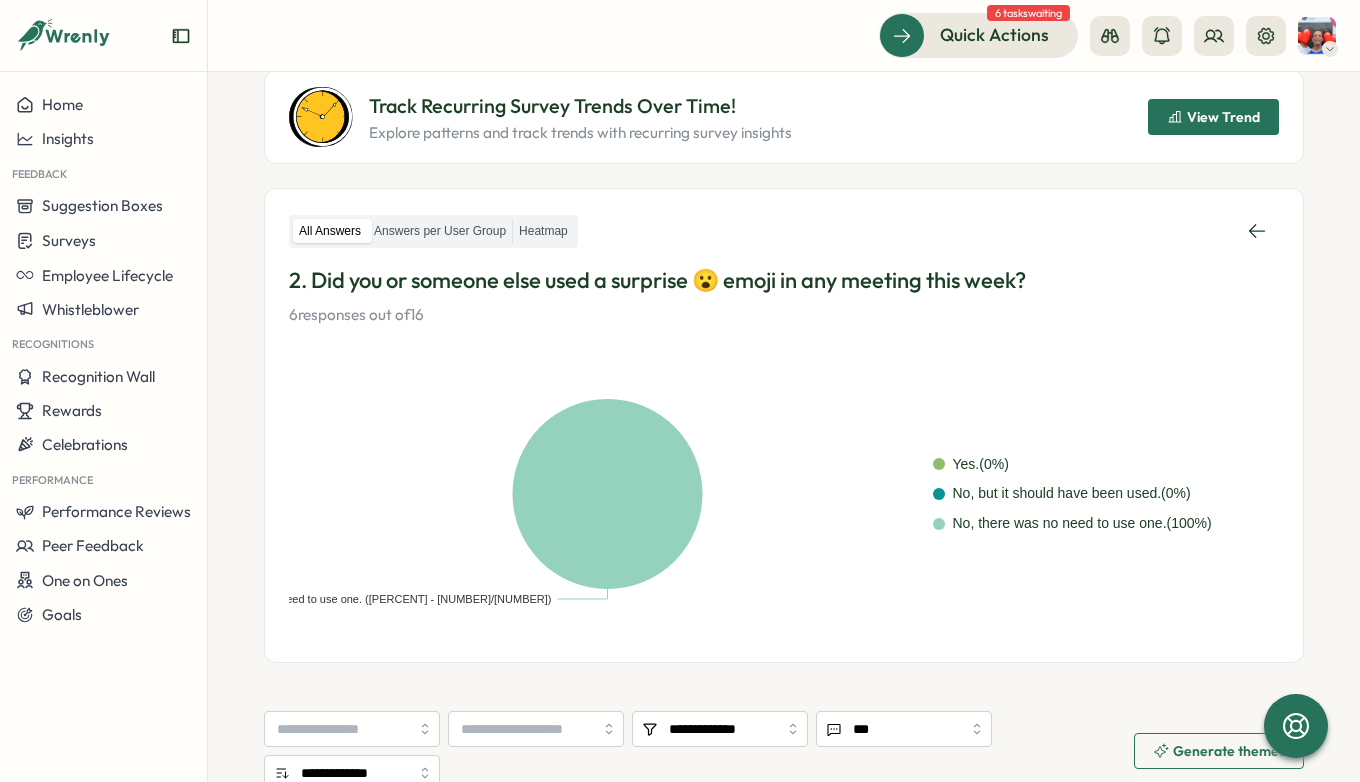 scroll, scrollTop: 233, scrollLeft: 0, axis: vertical 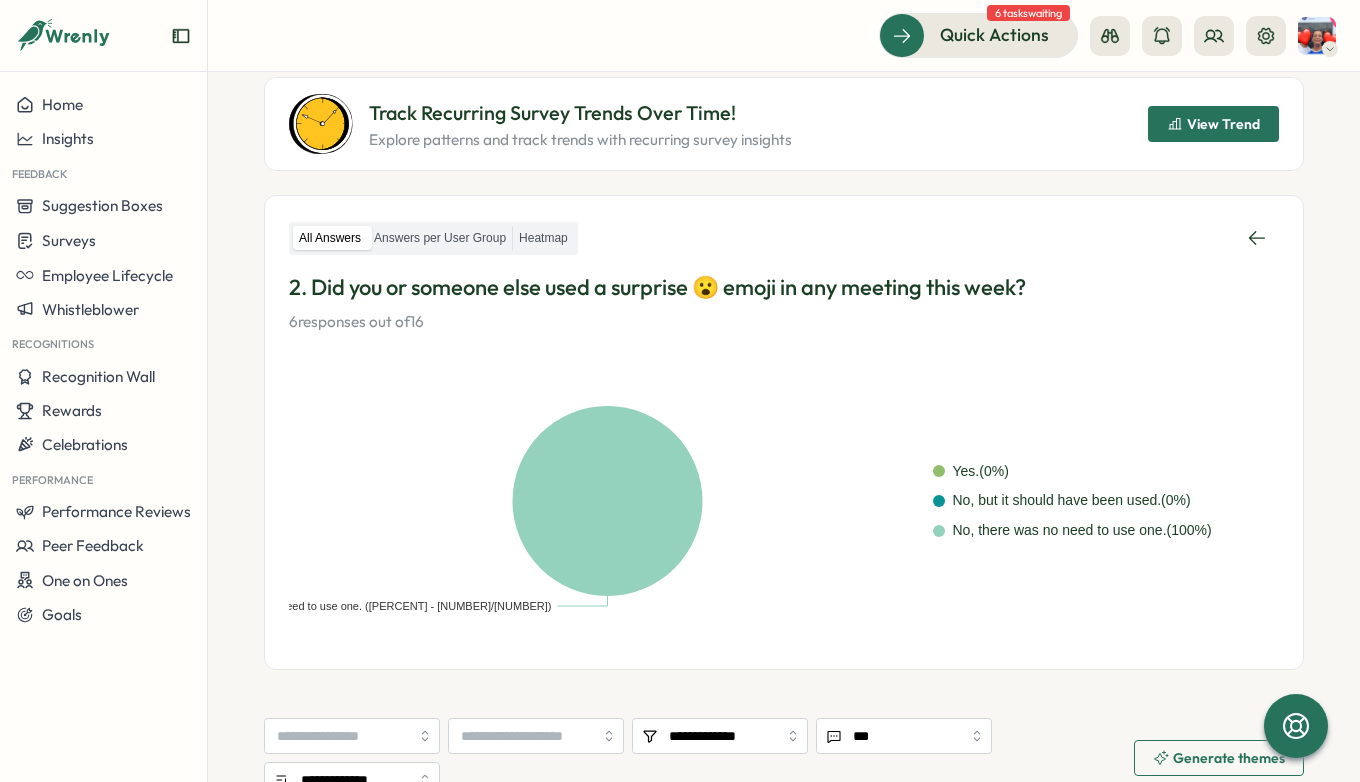click on "View Trend" at bounding box center (1223, 124) 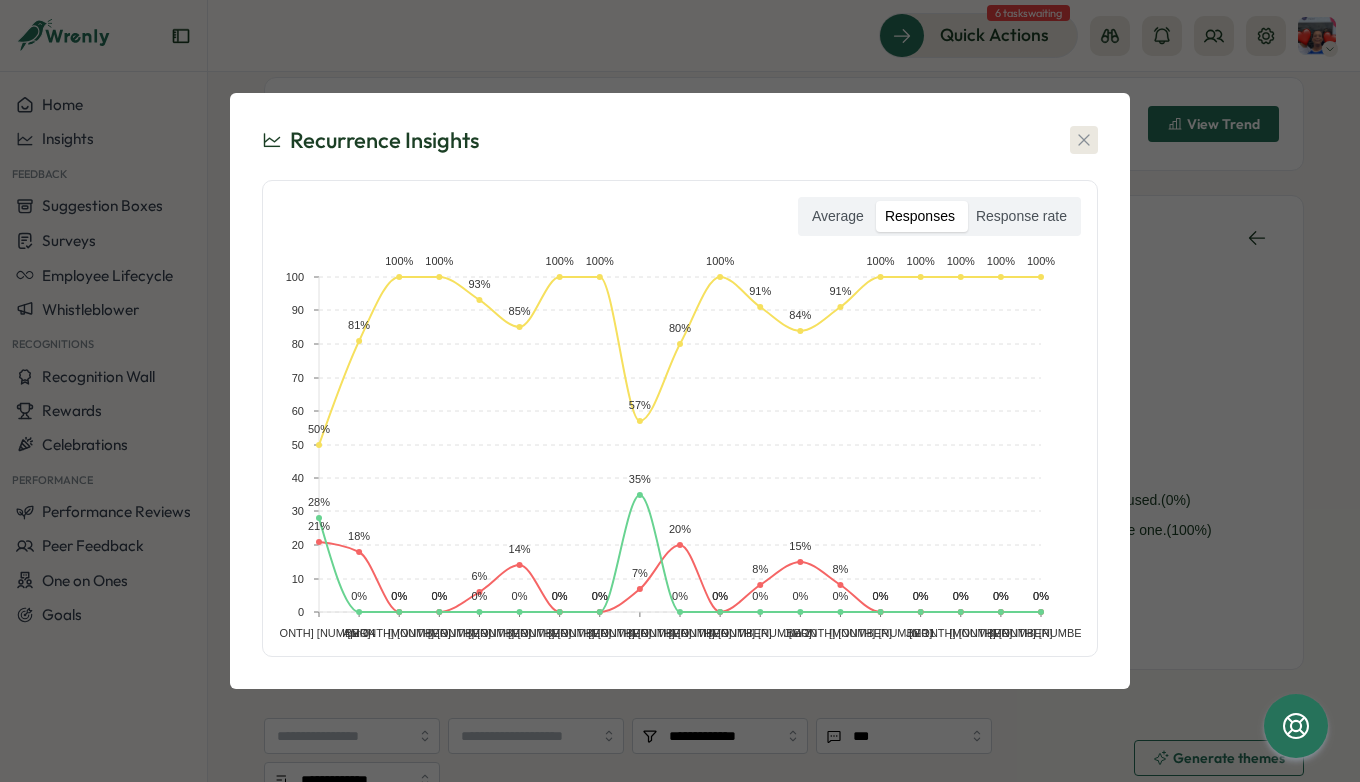 click 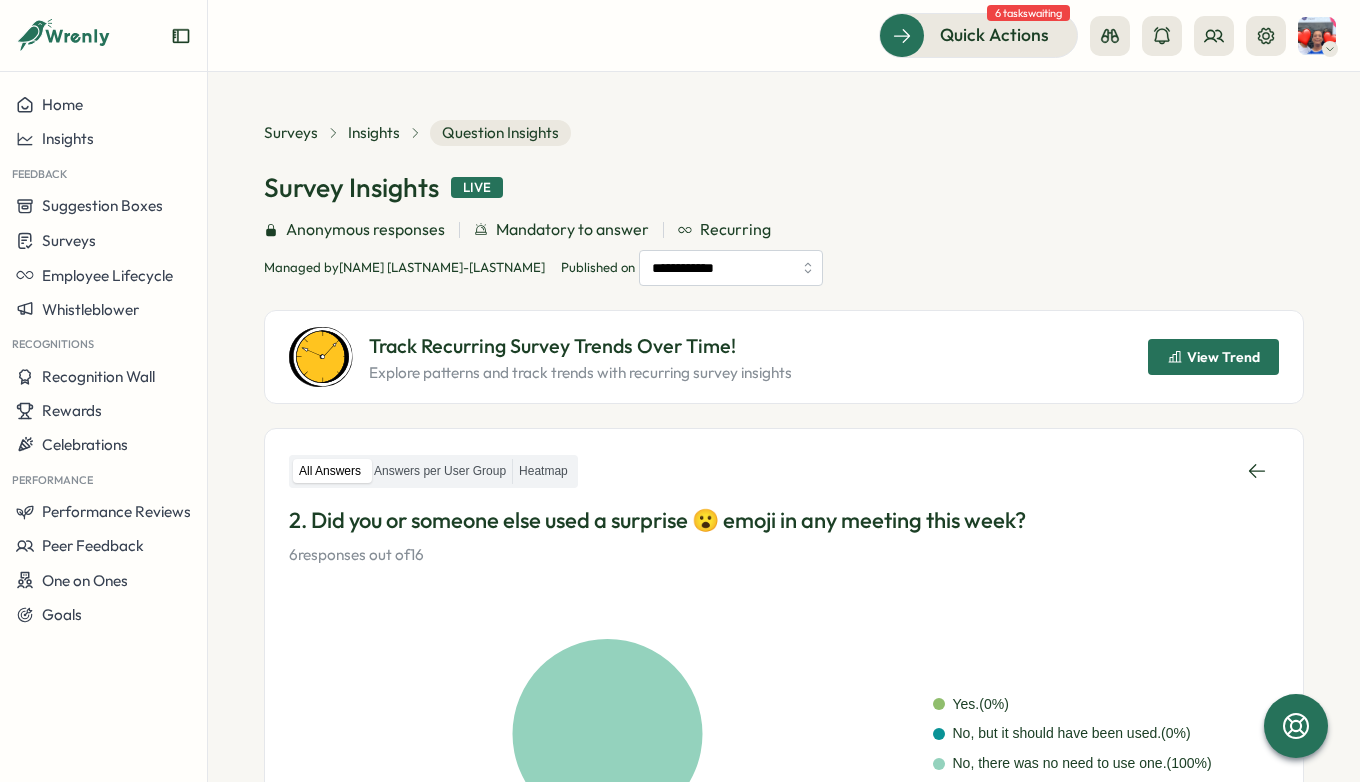 scroll, scrollTop: 0, scrollLeft: 0, axis: both 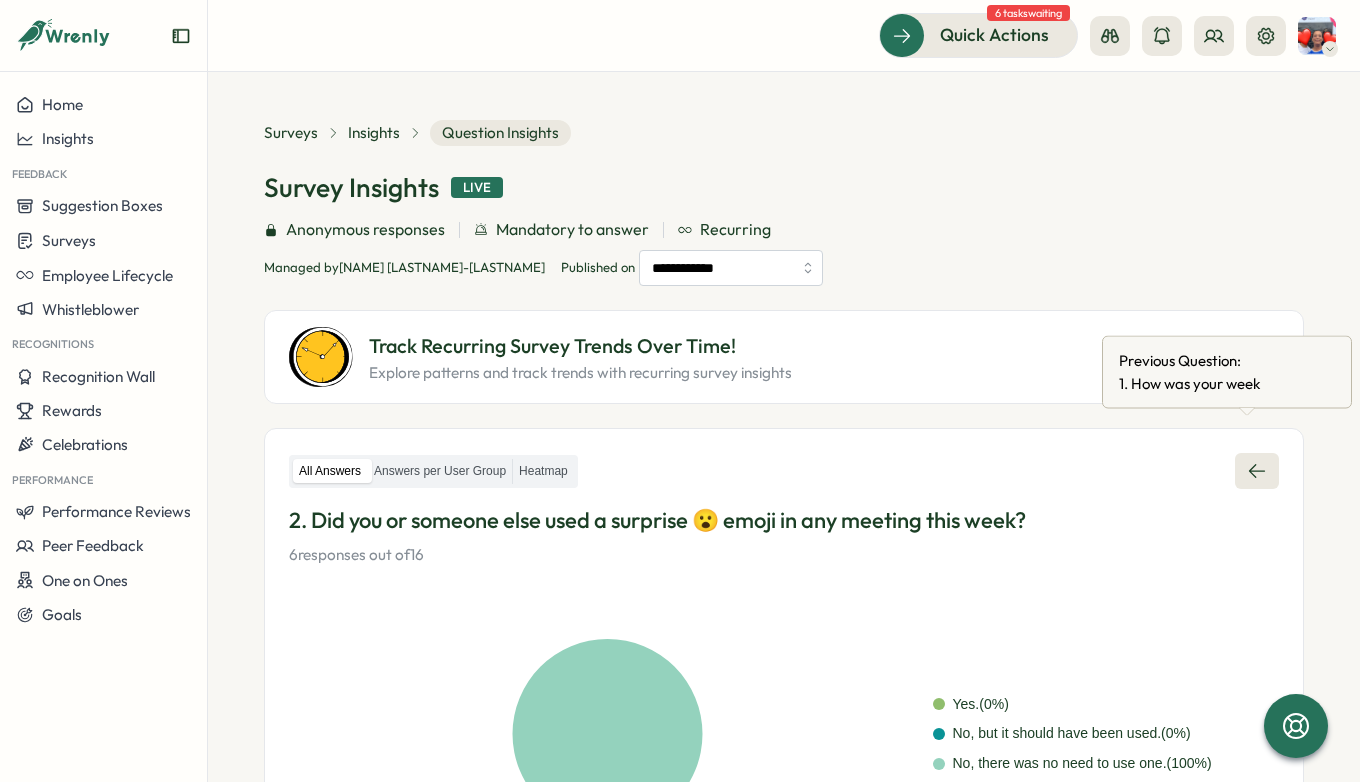 click 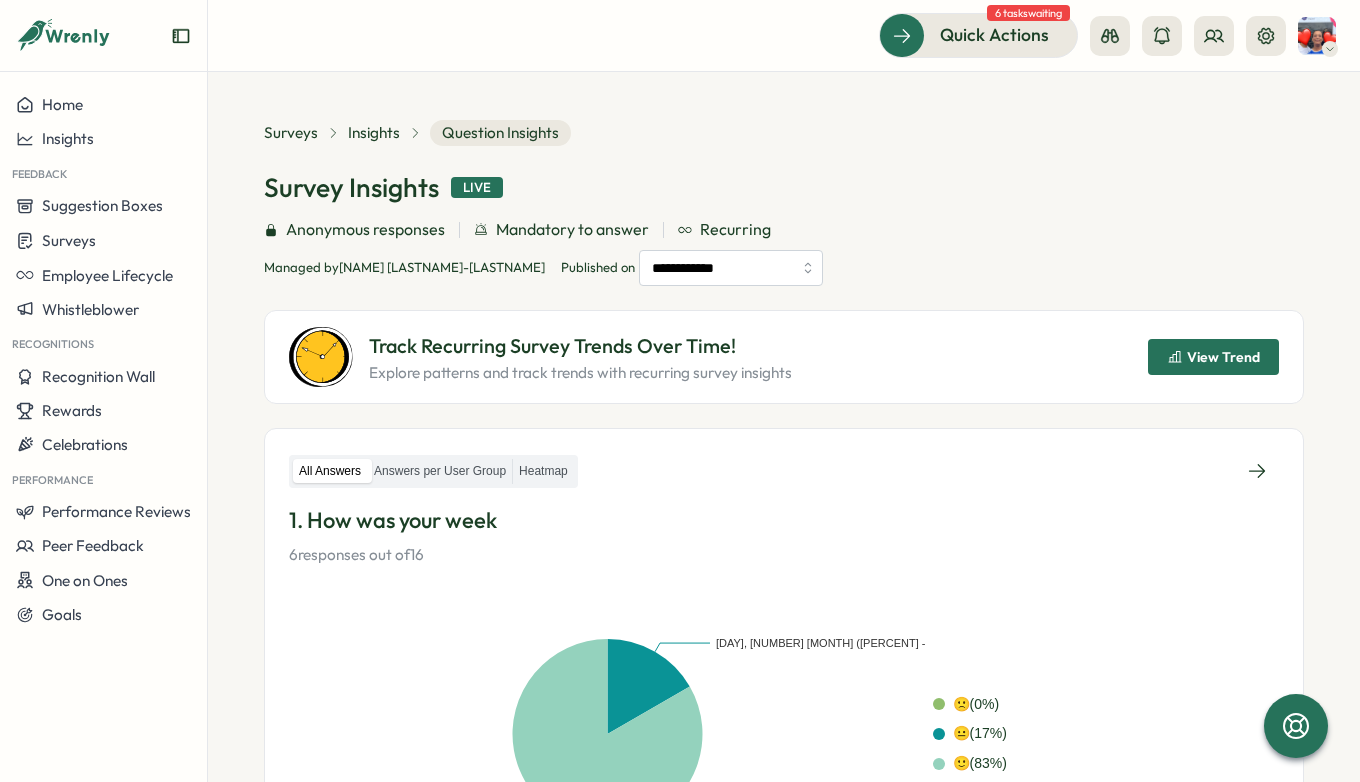 scroll, scrollTop: 0, scrollLeft: 0, axis: both 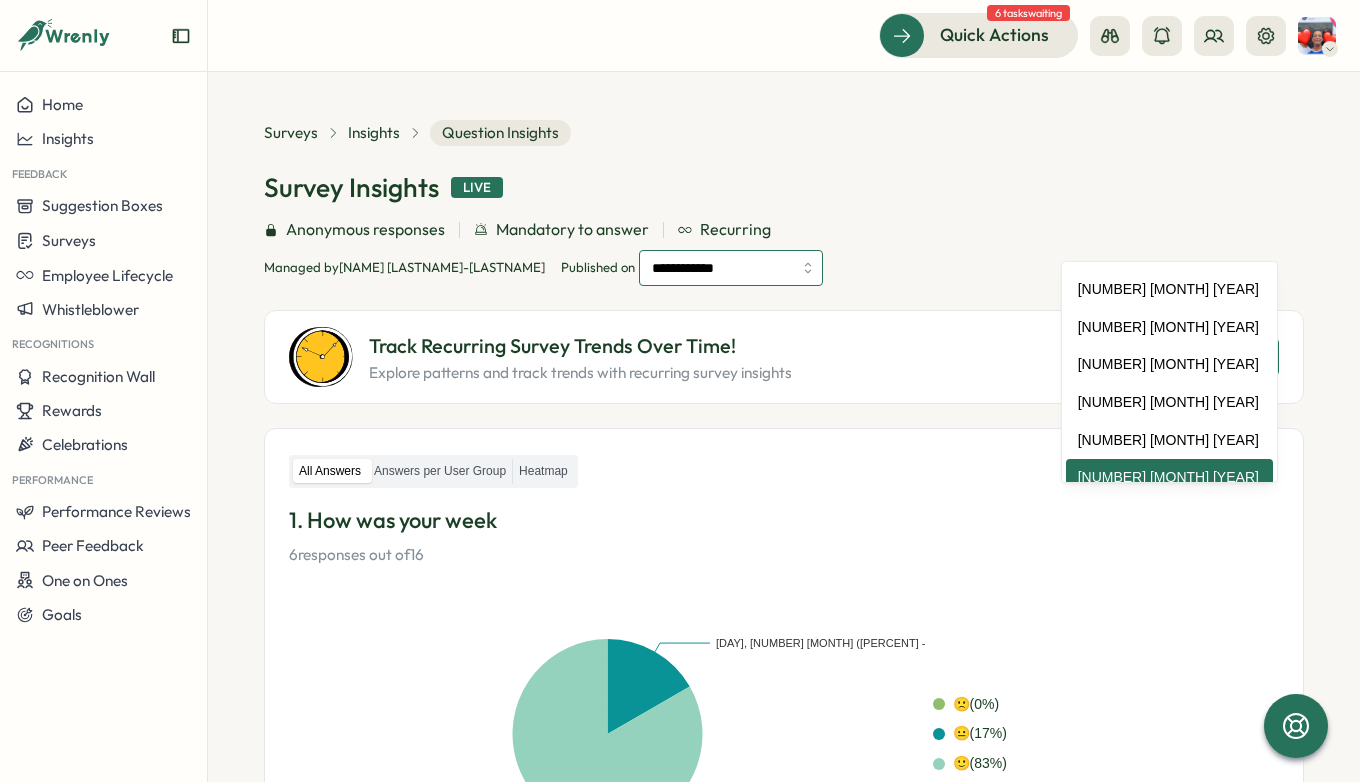 click on "**********" at bounding box center [731, 268] 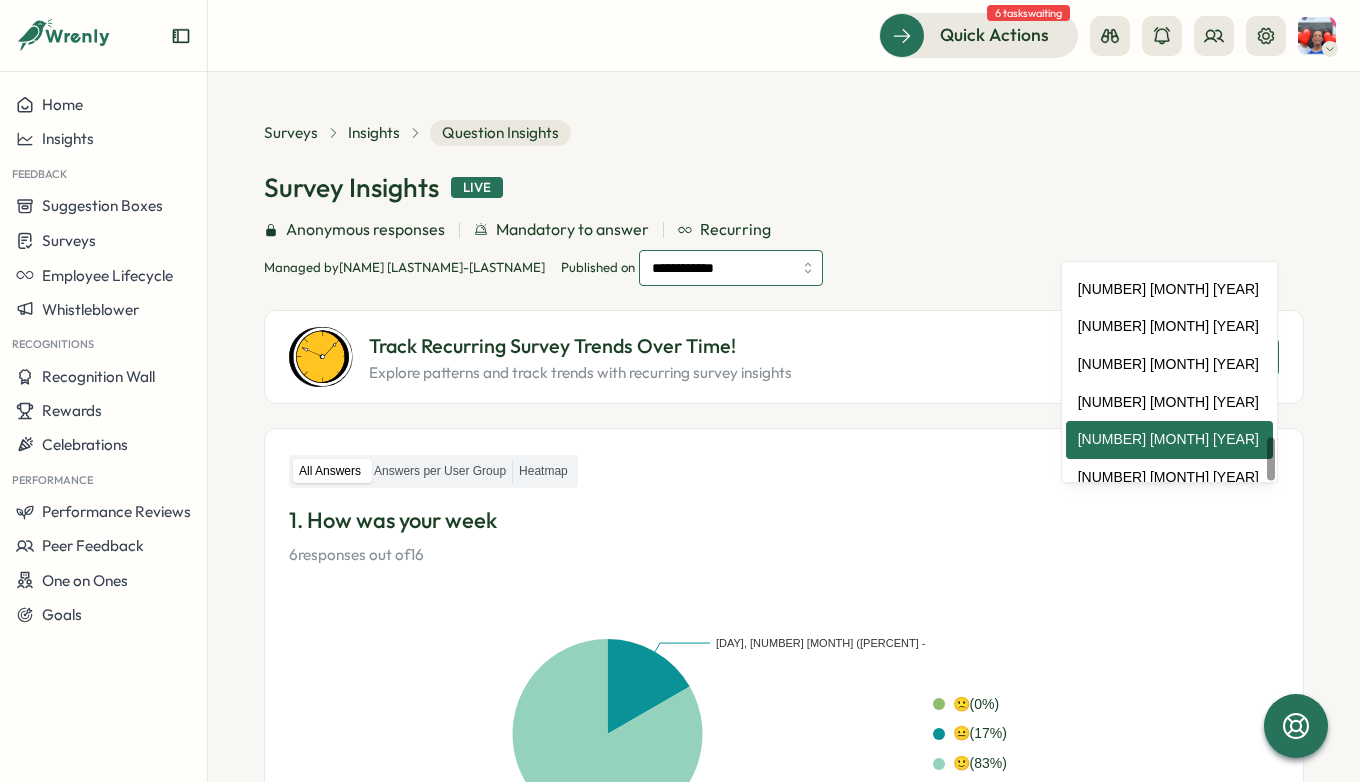 scroll, scrollTop: 898, scrollLeft: 0, axis: vertical 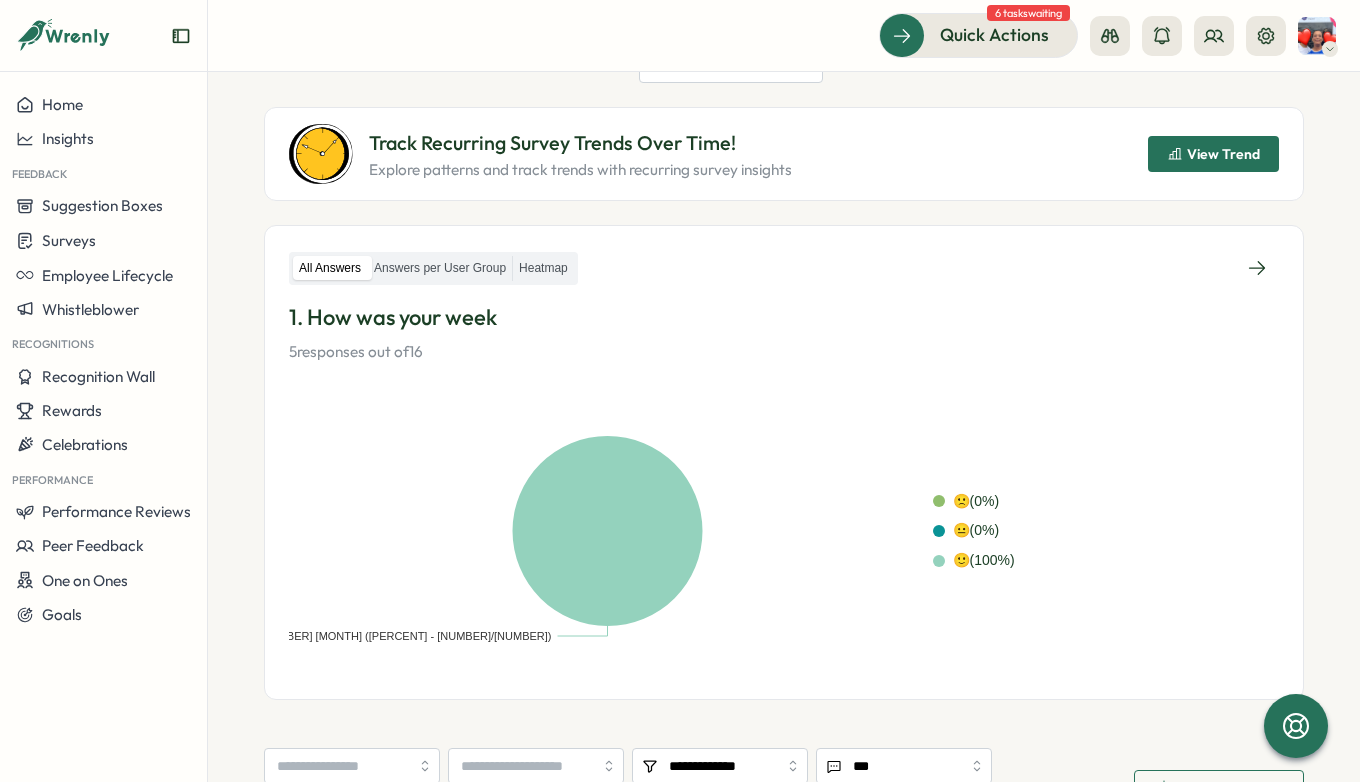 click on "View Trend" at bounding box center (1223, 154) 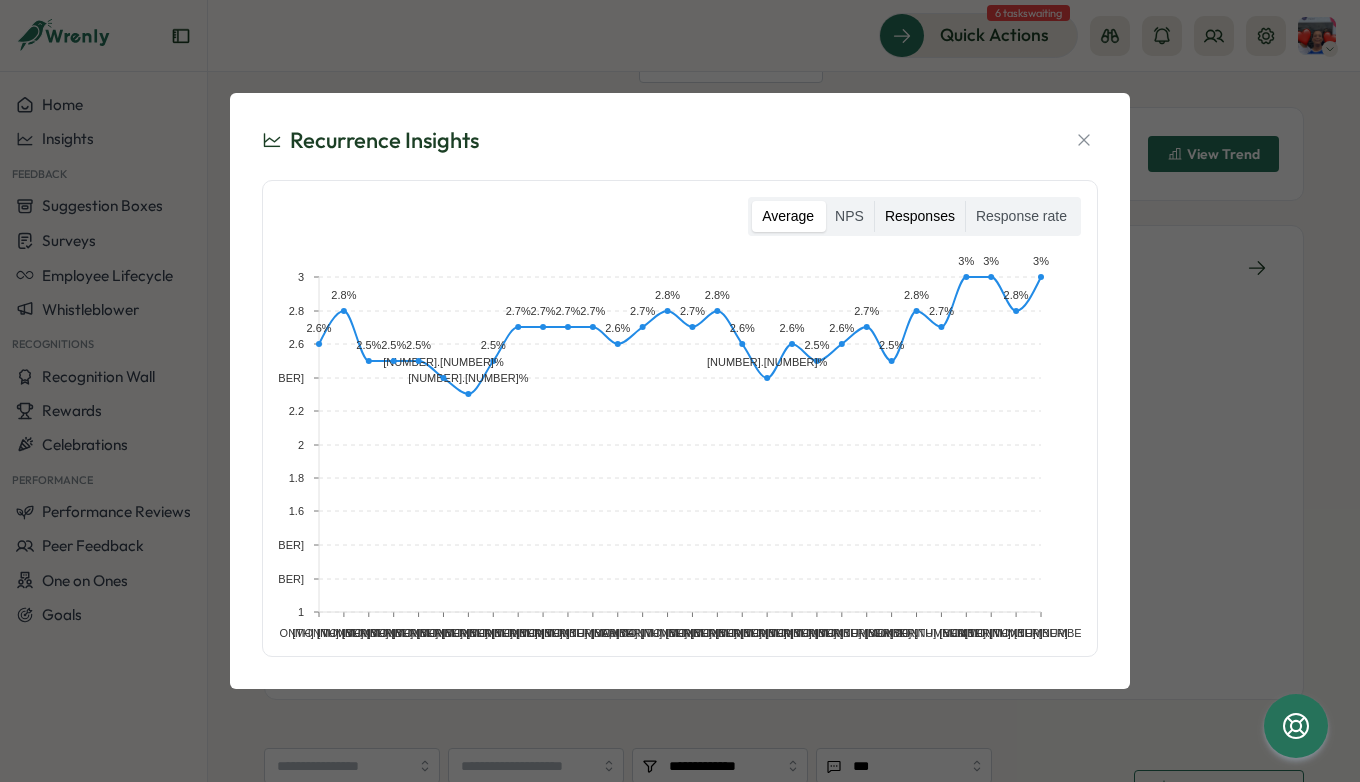 click on "Responses" at bounding box center [920, 217] 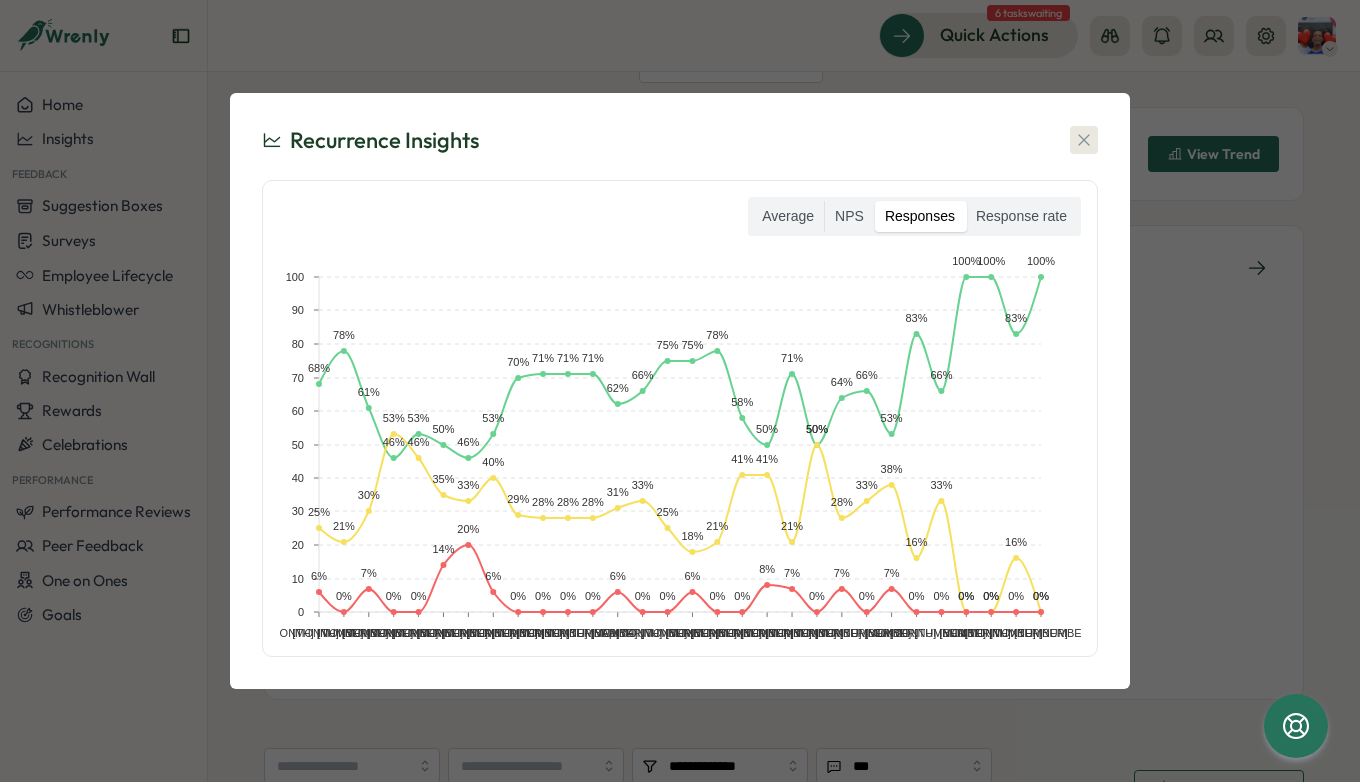 click 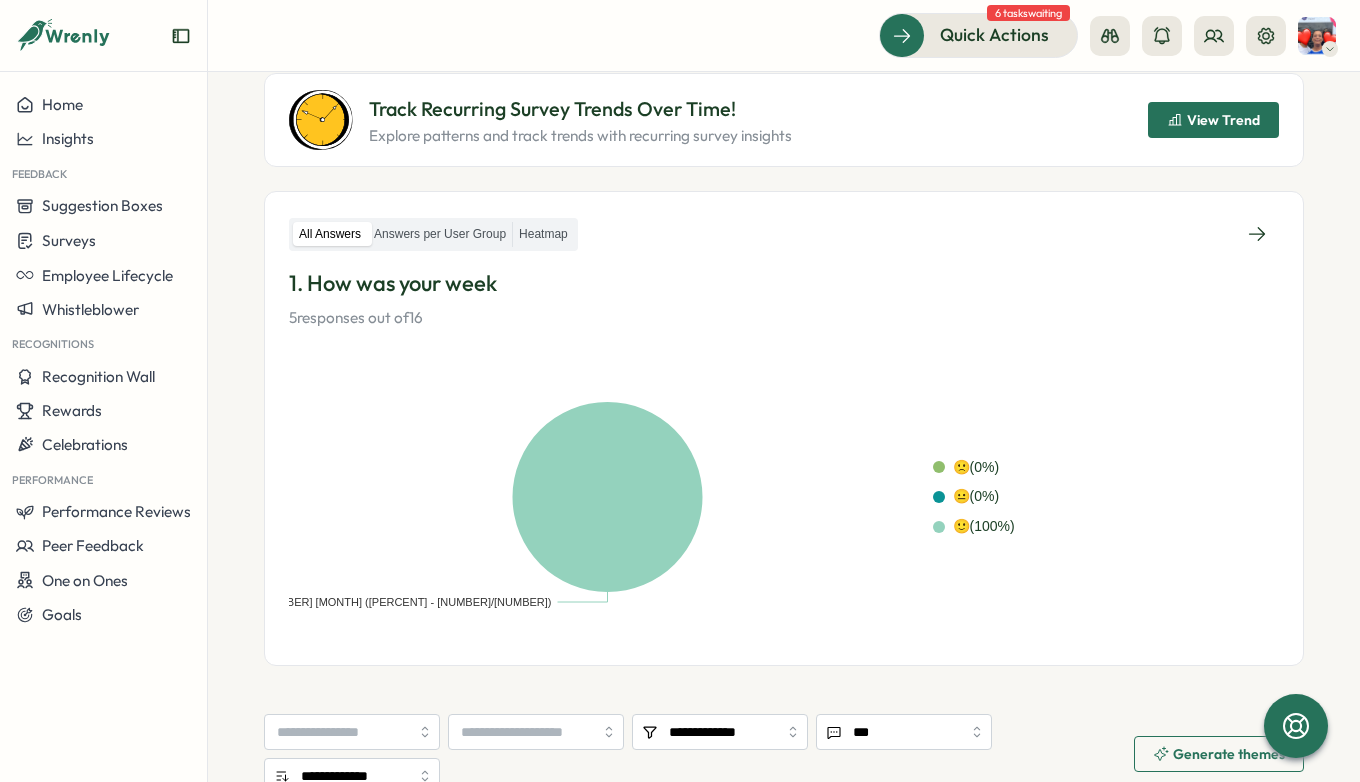 scroll, scrollTop: 234, scrollLeft: 0, axis: vertical 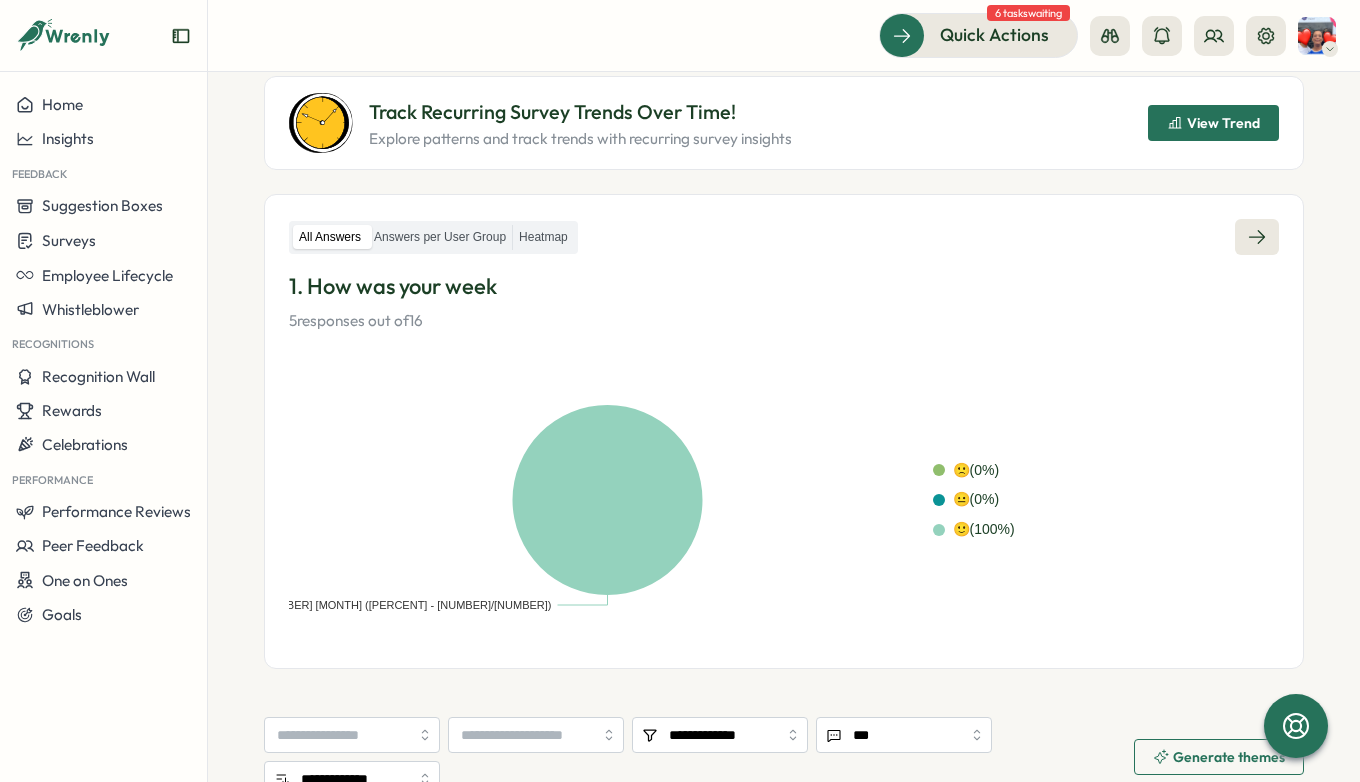 click 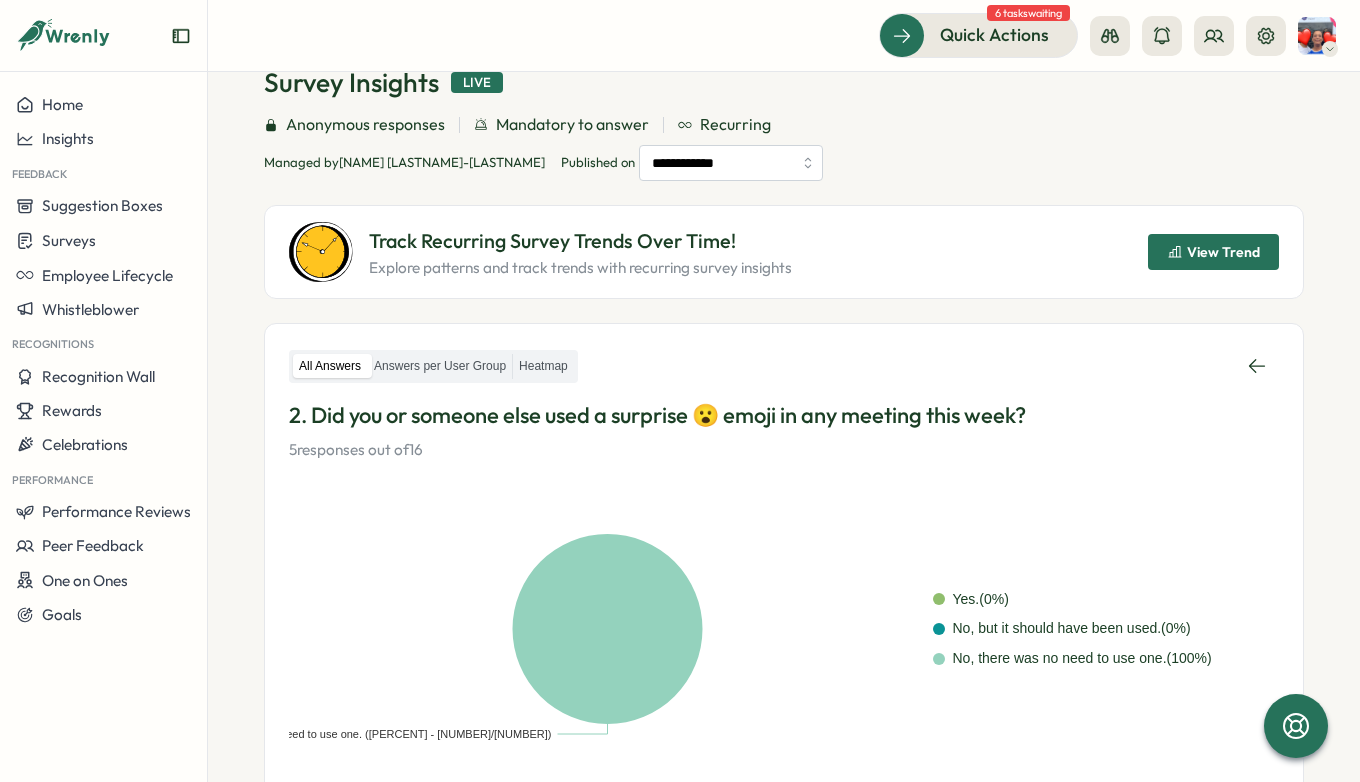 scroll, scrollTop: 94, scrollLeft: 0, axis: vertical 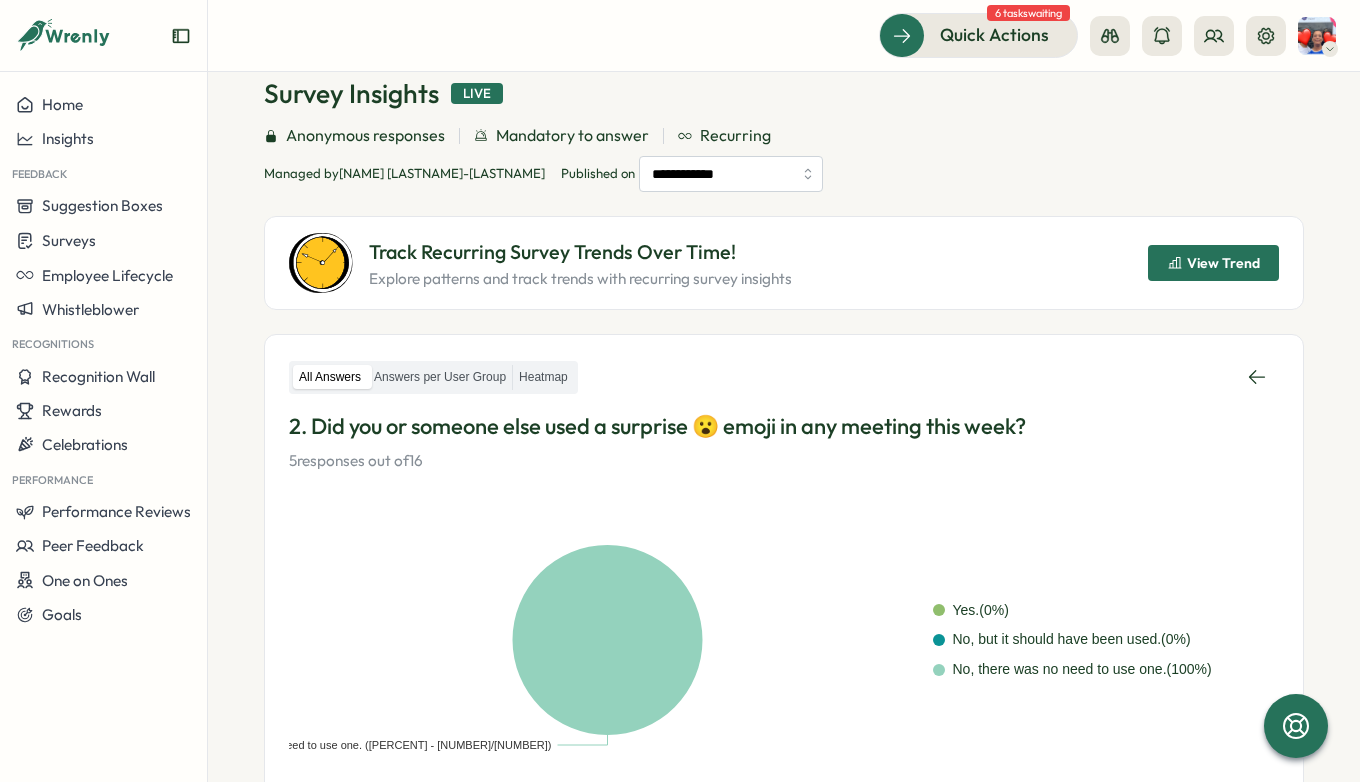 click on "View Trend" at bounding box center (1213, 263) 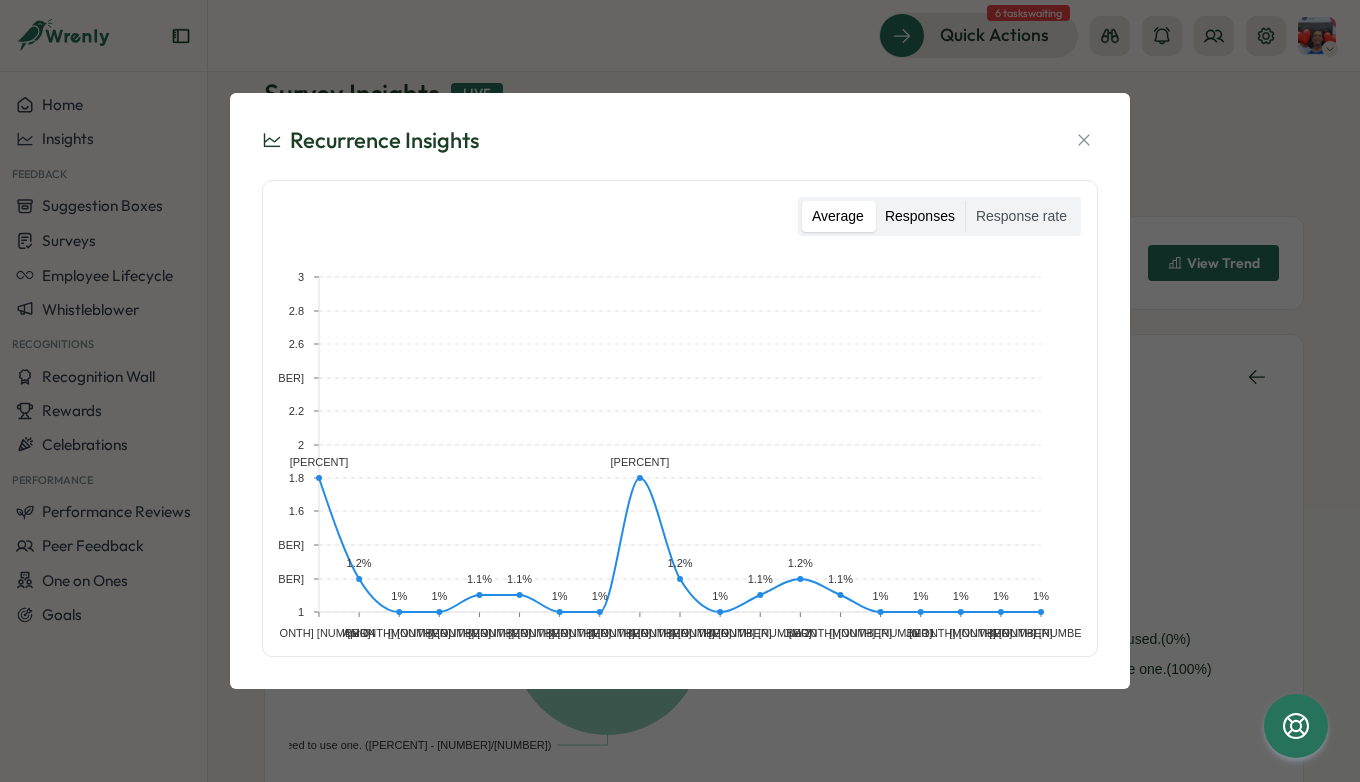 click on "Responses" at bounding box center (920, 217) 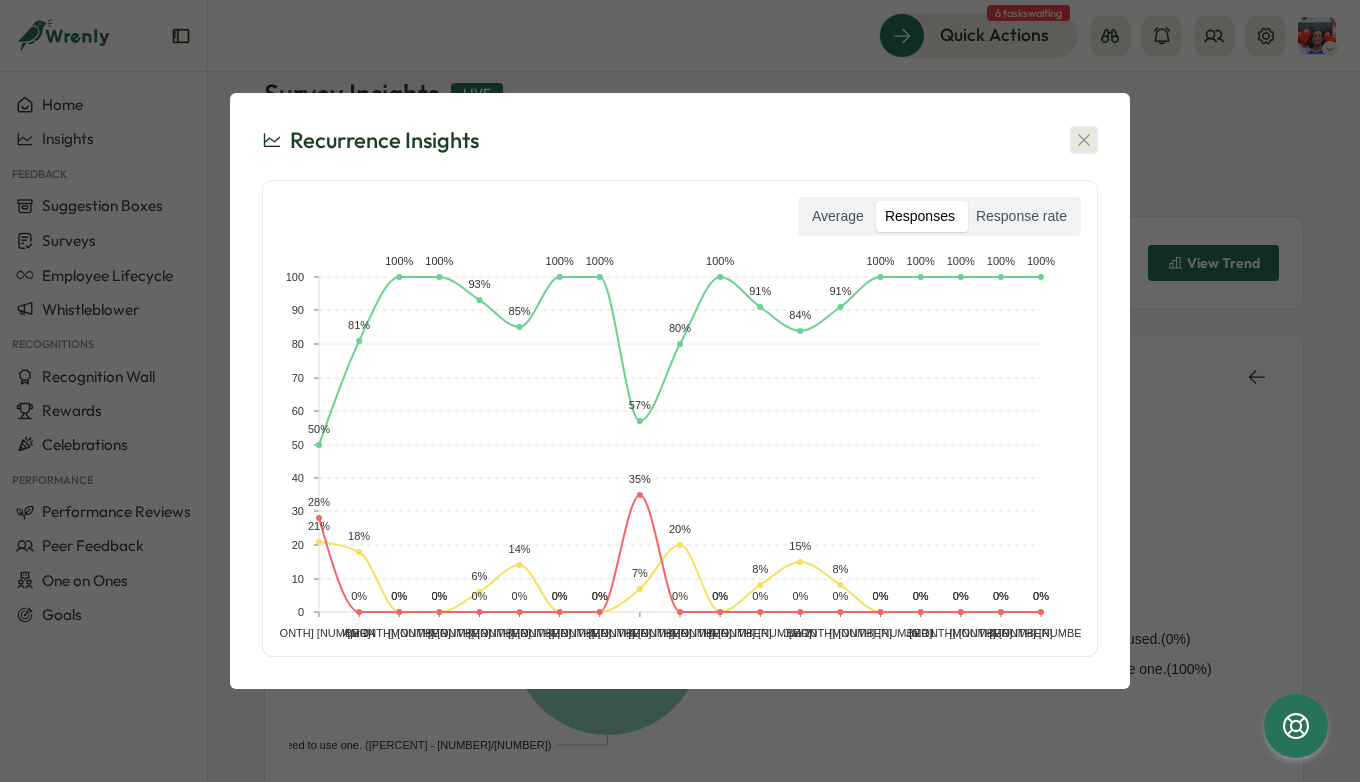 click 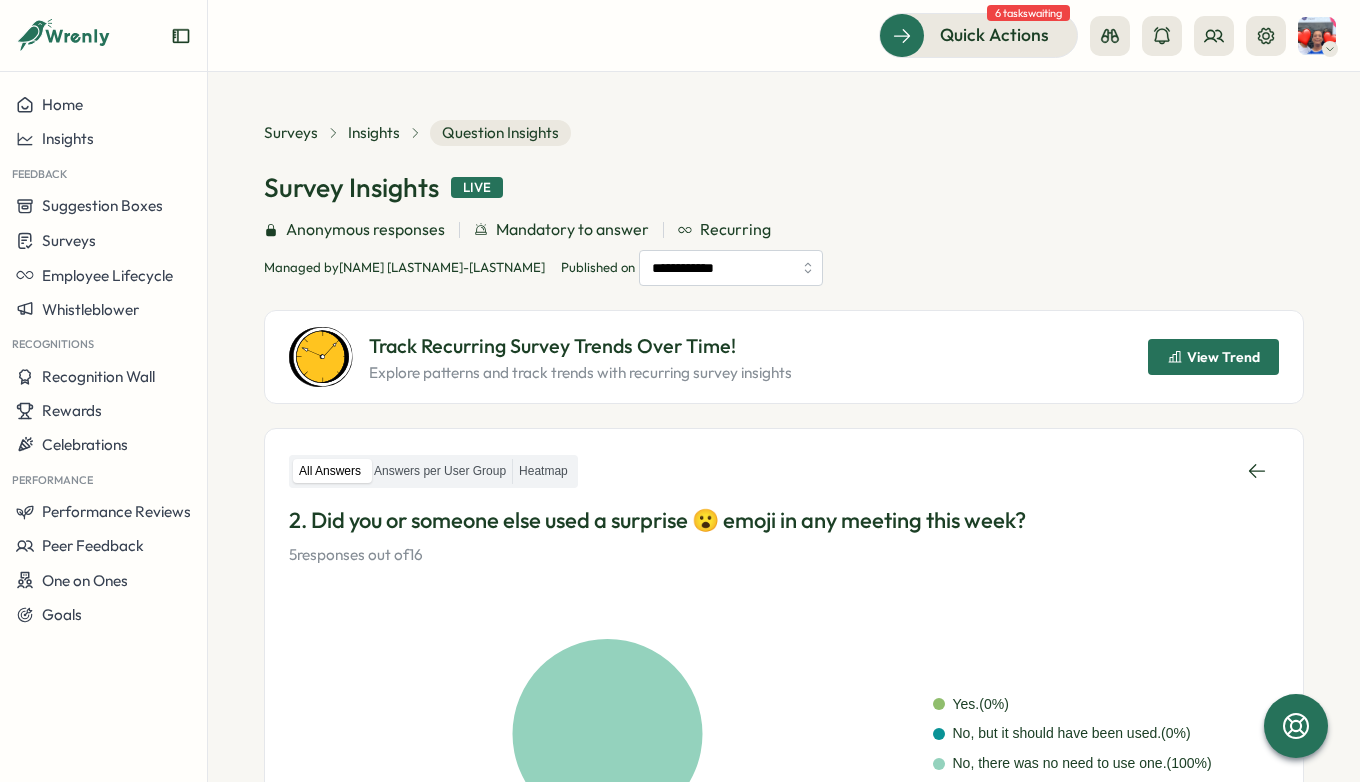 scroll, scrollTop: 0, scrollLeft: 0, axis: both 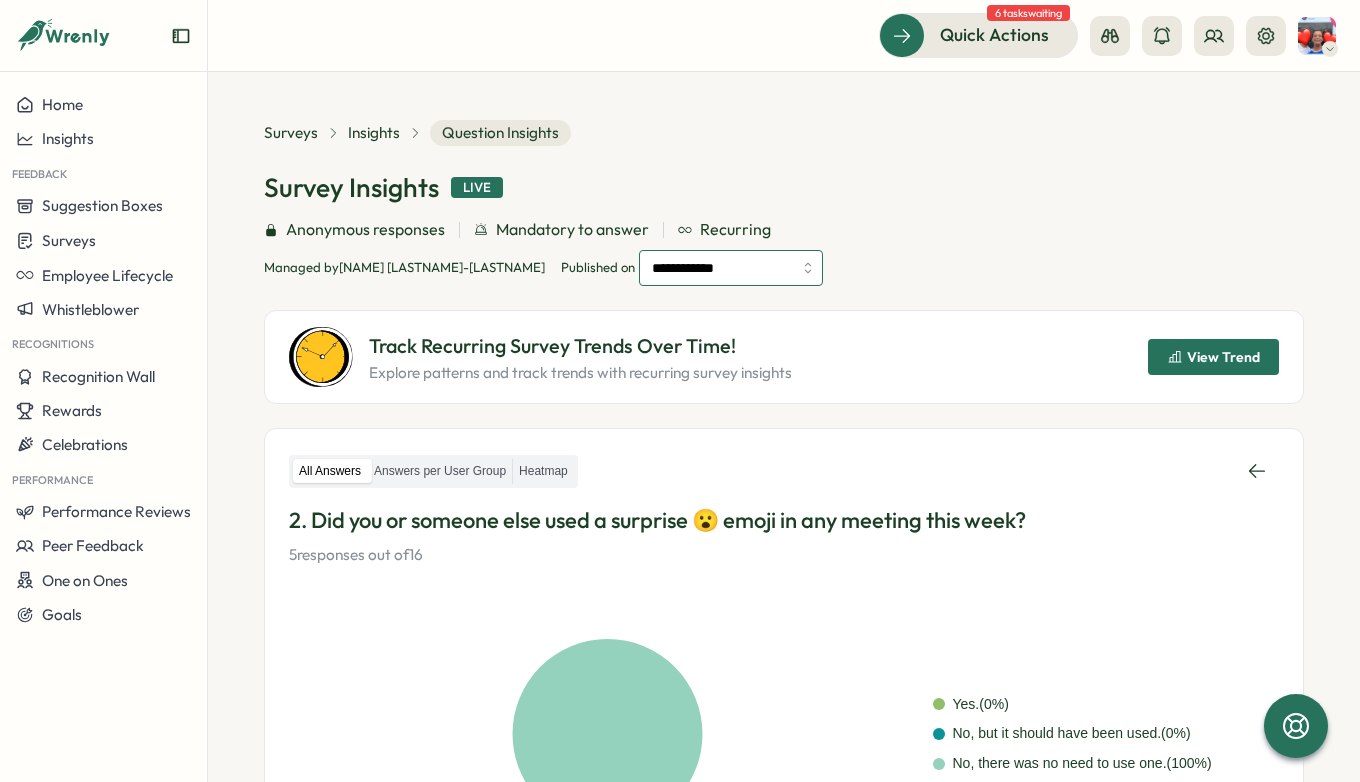click on "**********" at bounding box center (731, 268) 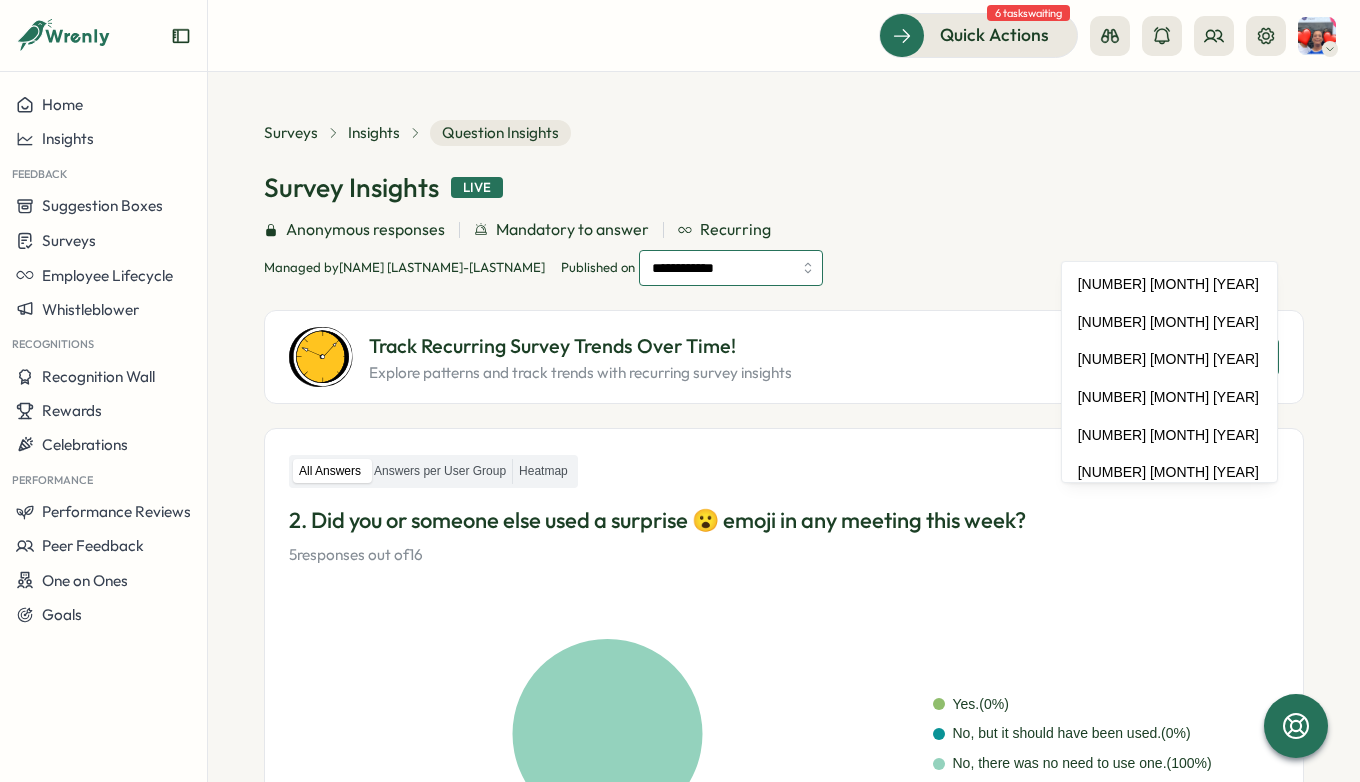 scroll, scrollTop: 418, scrollLeft: 0, axis: vertical 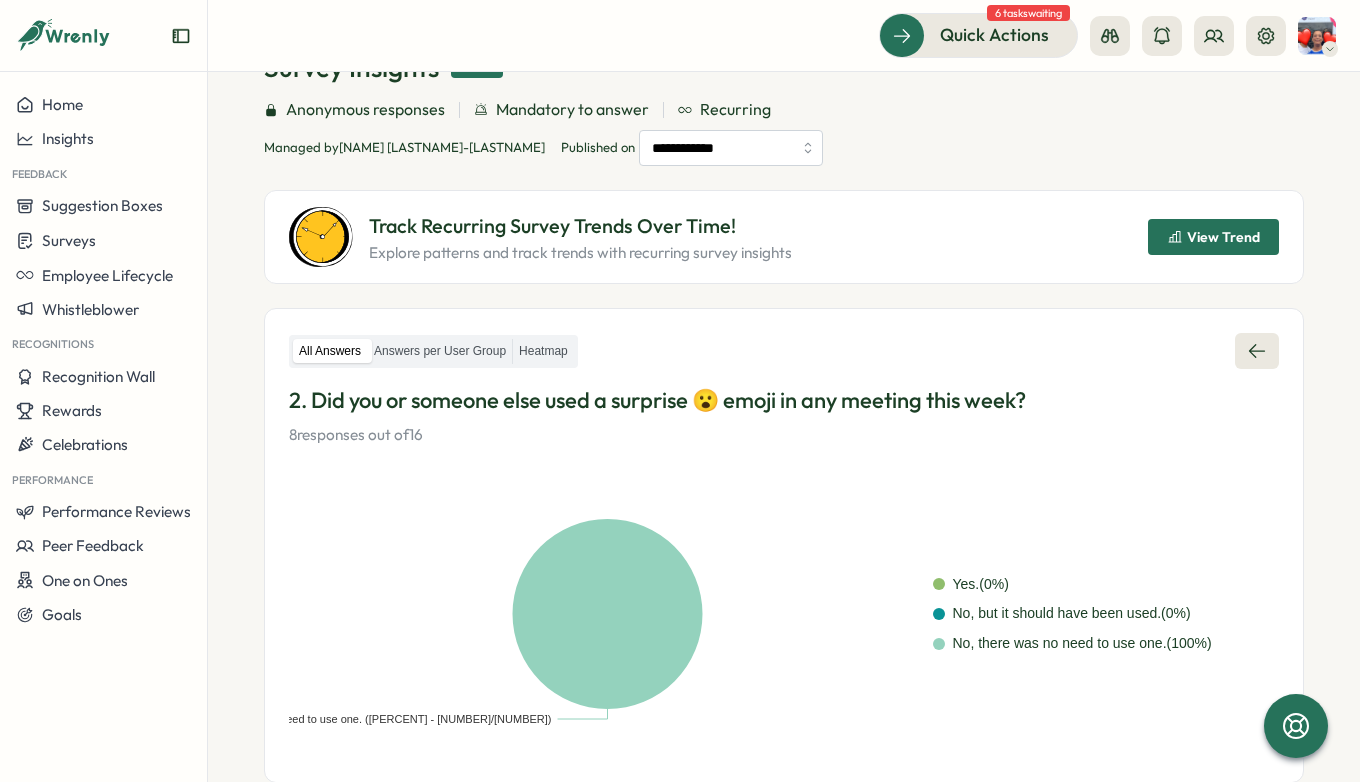click 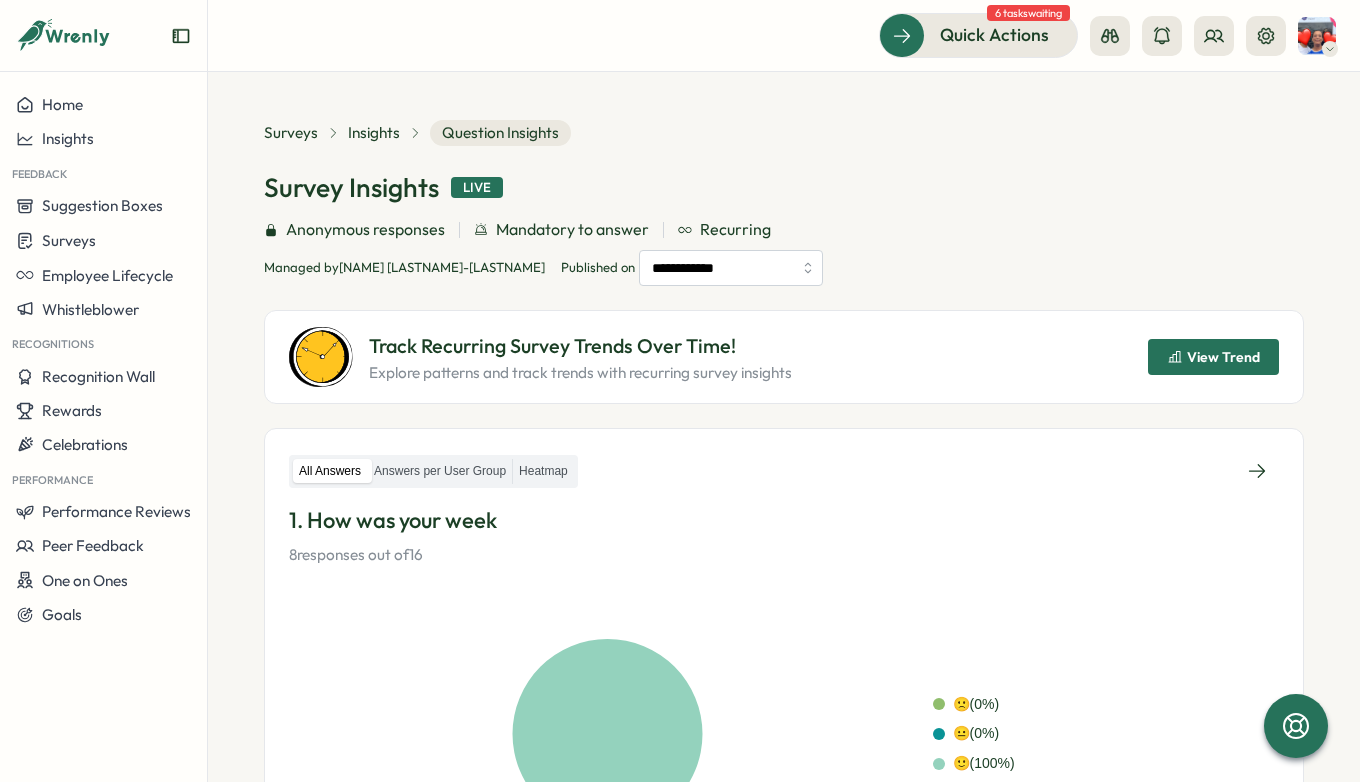 scroll, scrollTop: 0, scrollLeft: 0, axis: both 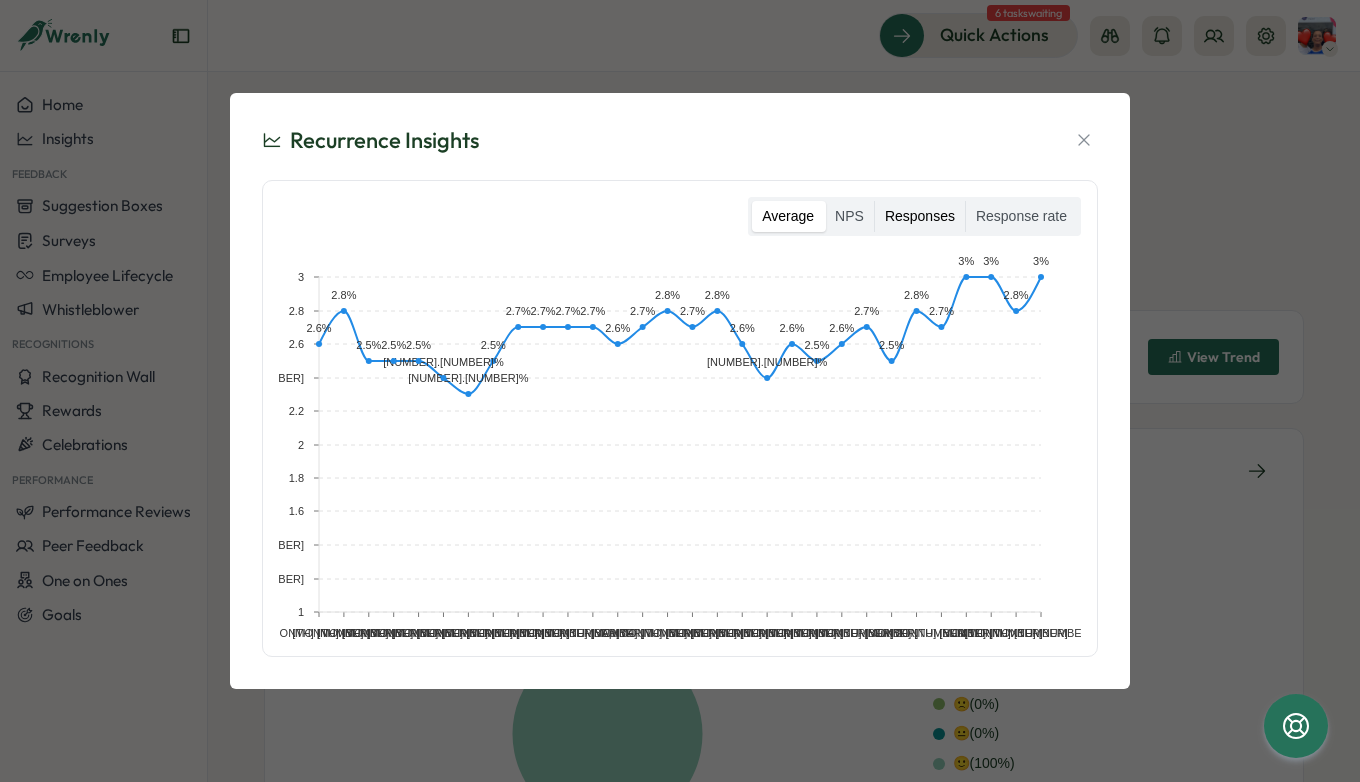 click on "Responses" at bounding box center [920, 217] 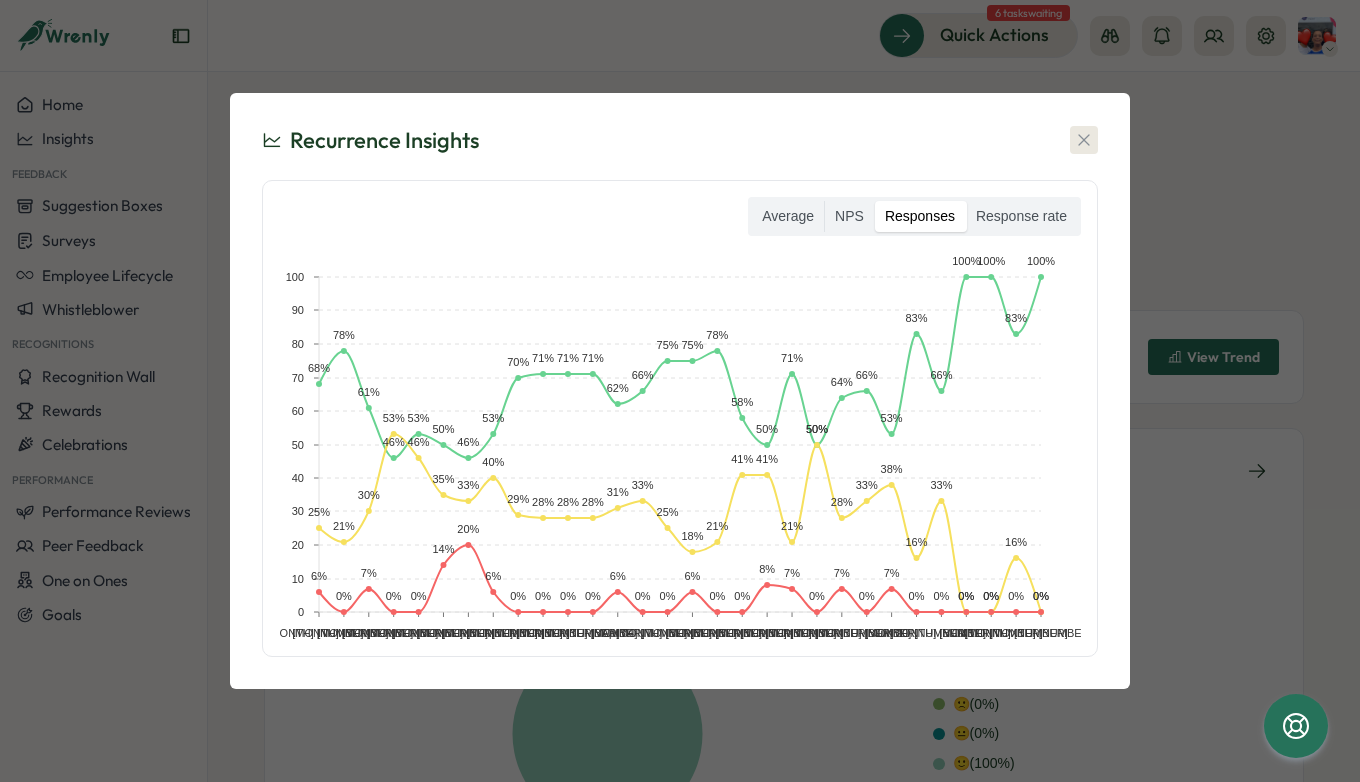 click 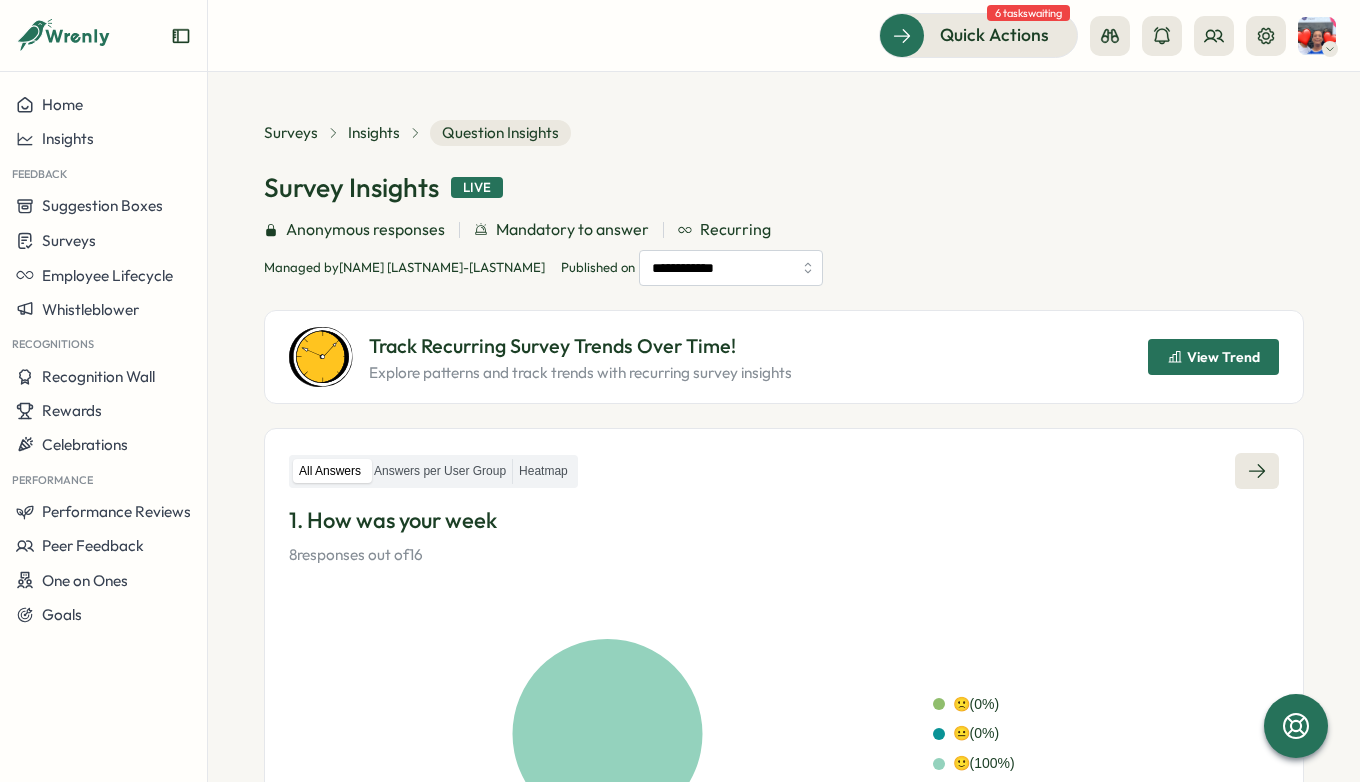 click 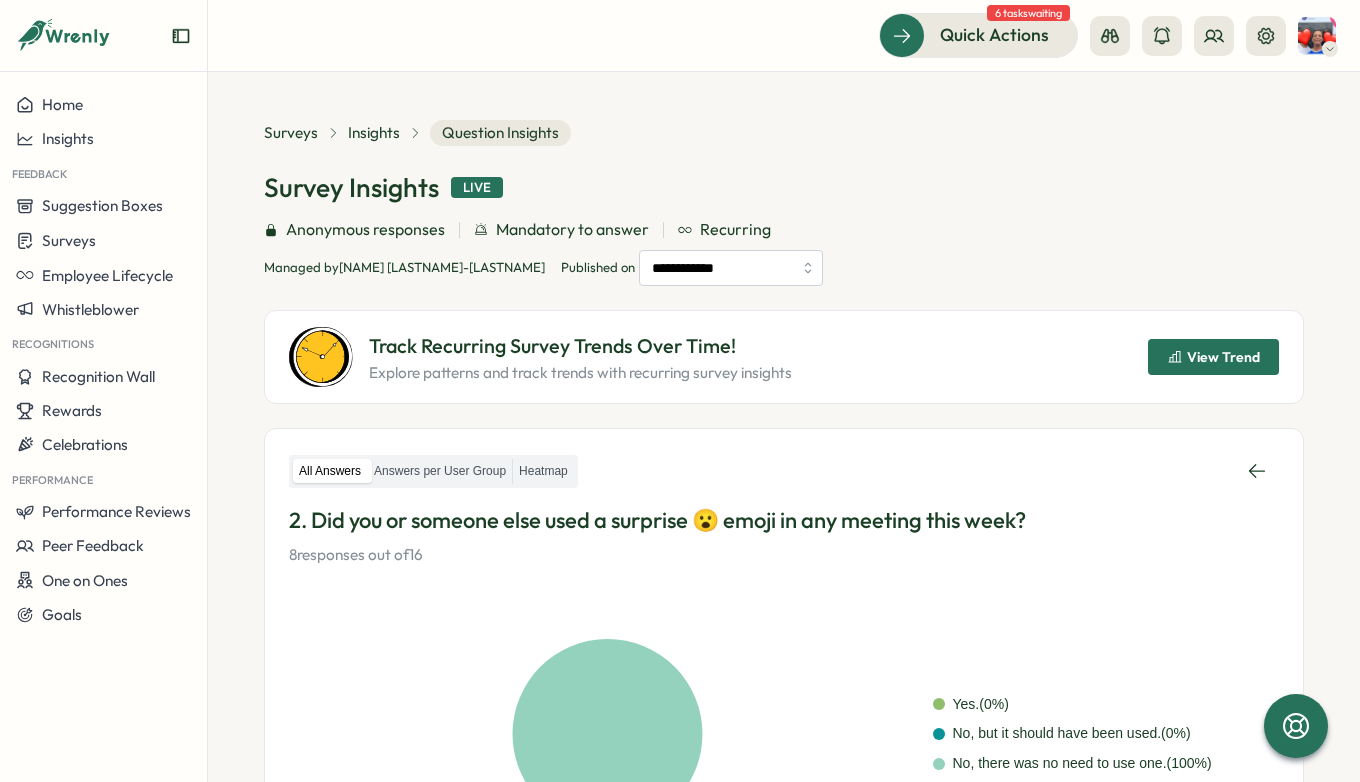 scroll, scrollTop: 0, scrollLeft: 0, axis: both 